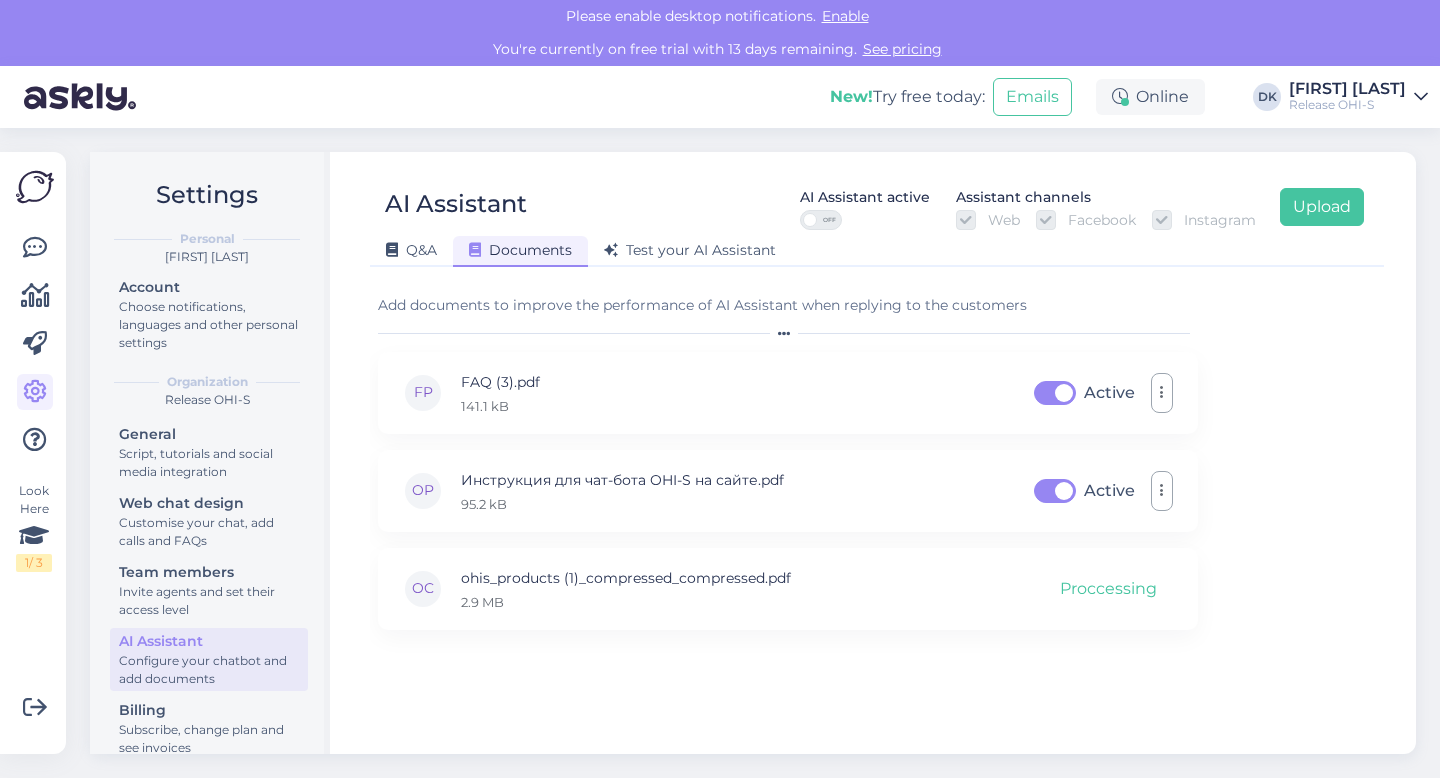 scroll, scrollTop: 0, scrollLeft: 0, axis: both 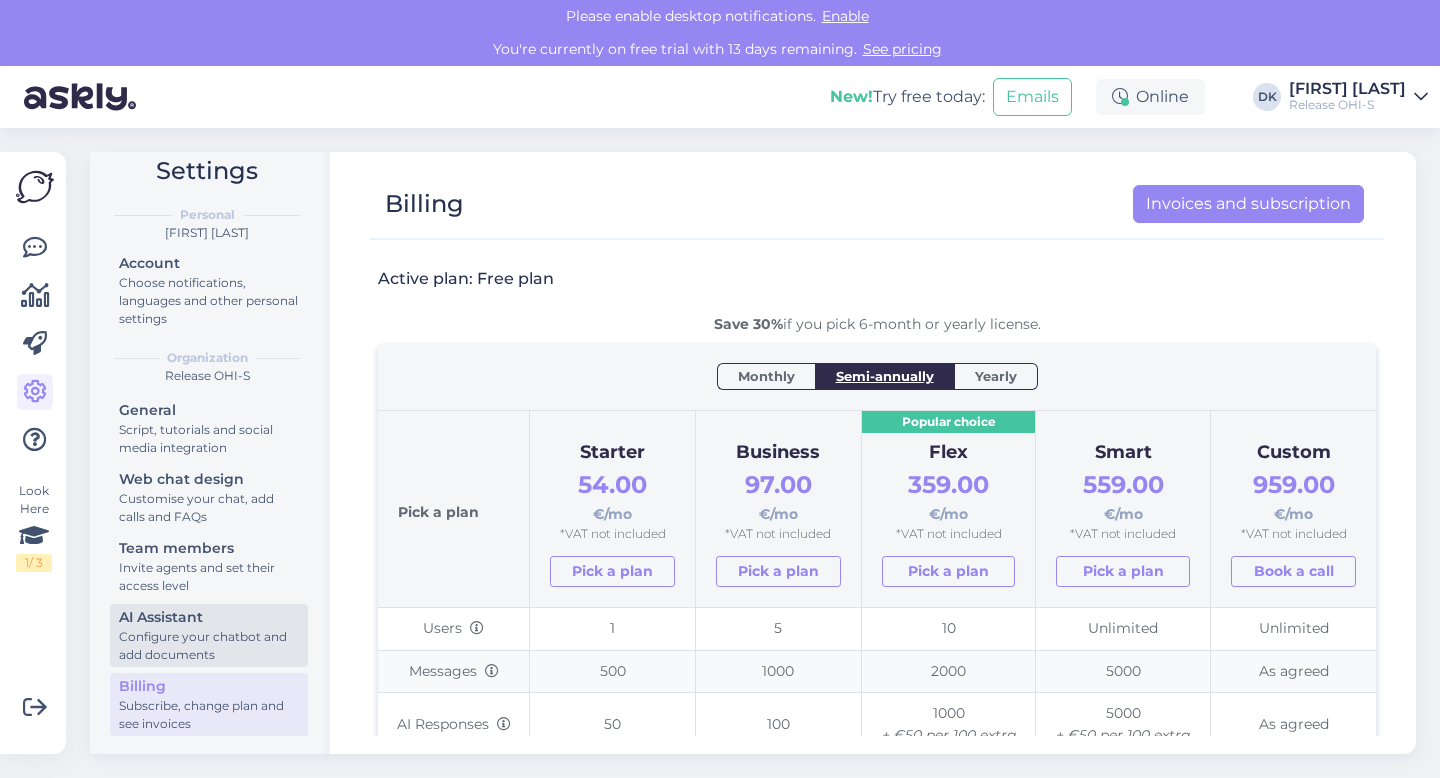click on "AI Assistant" at bounding box center (209, 617) 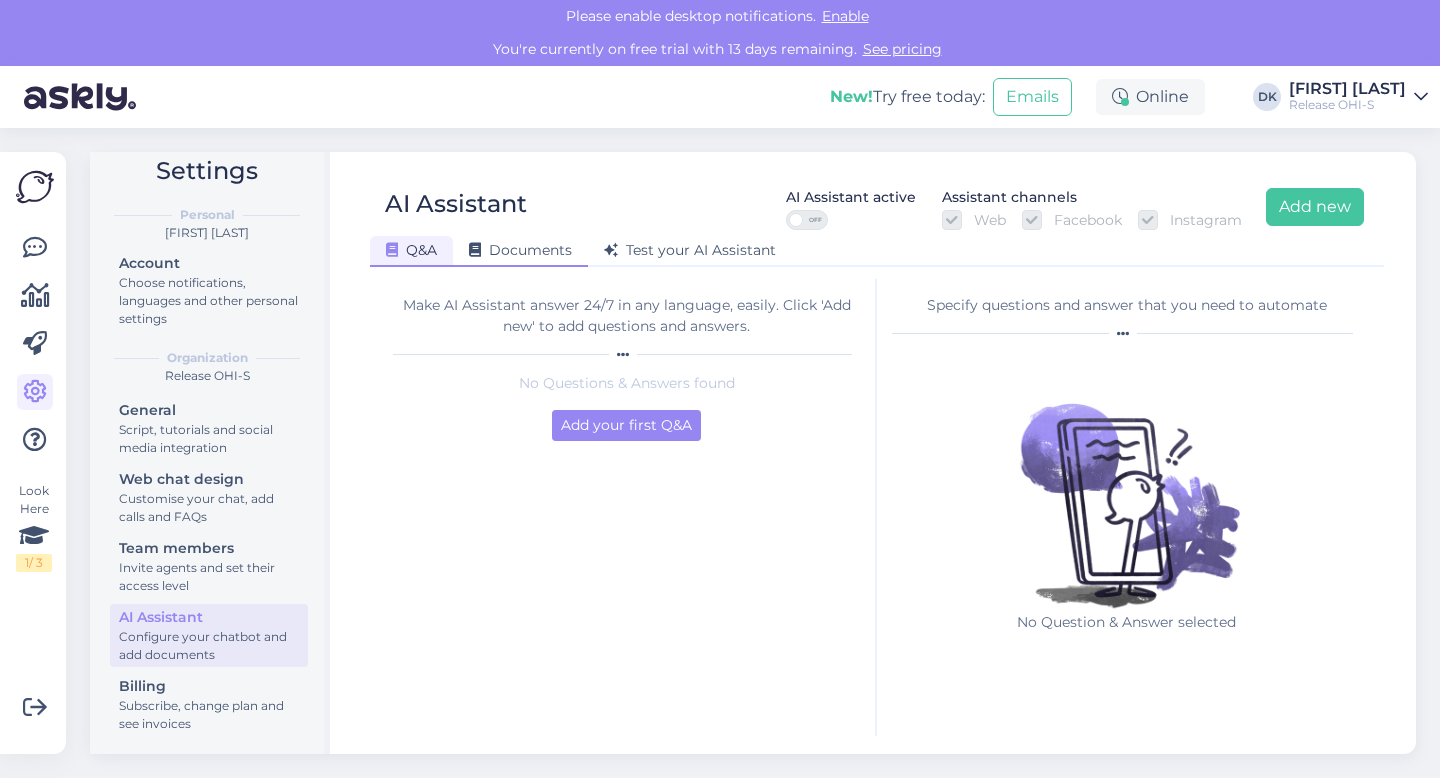 click on "Documents" at bounding box center [520, 250] 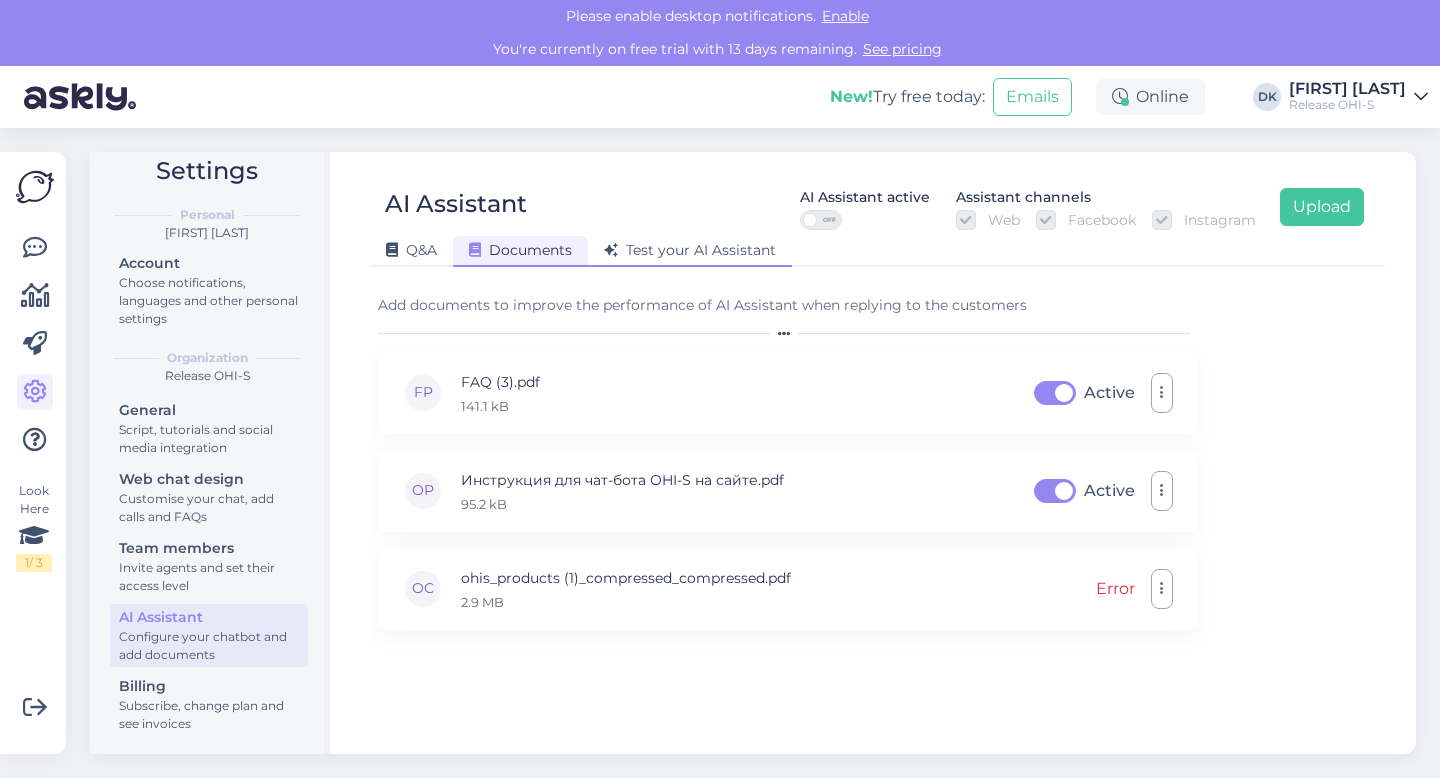 click on "Test your AI Assistant" at bounding box center [690, 251] 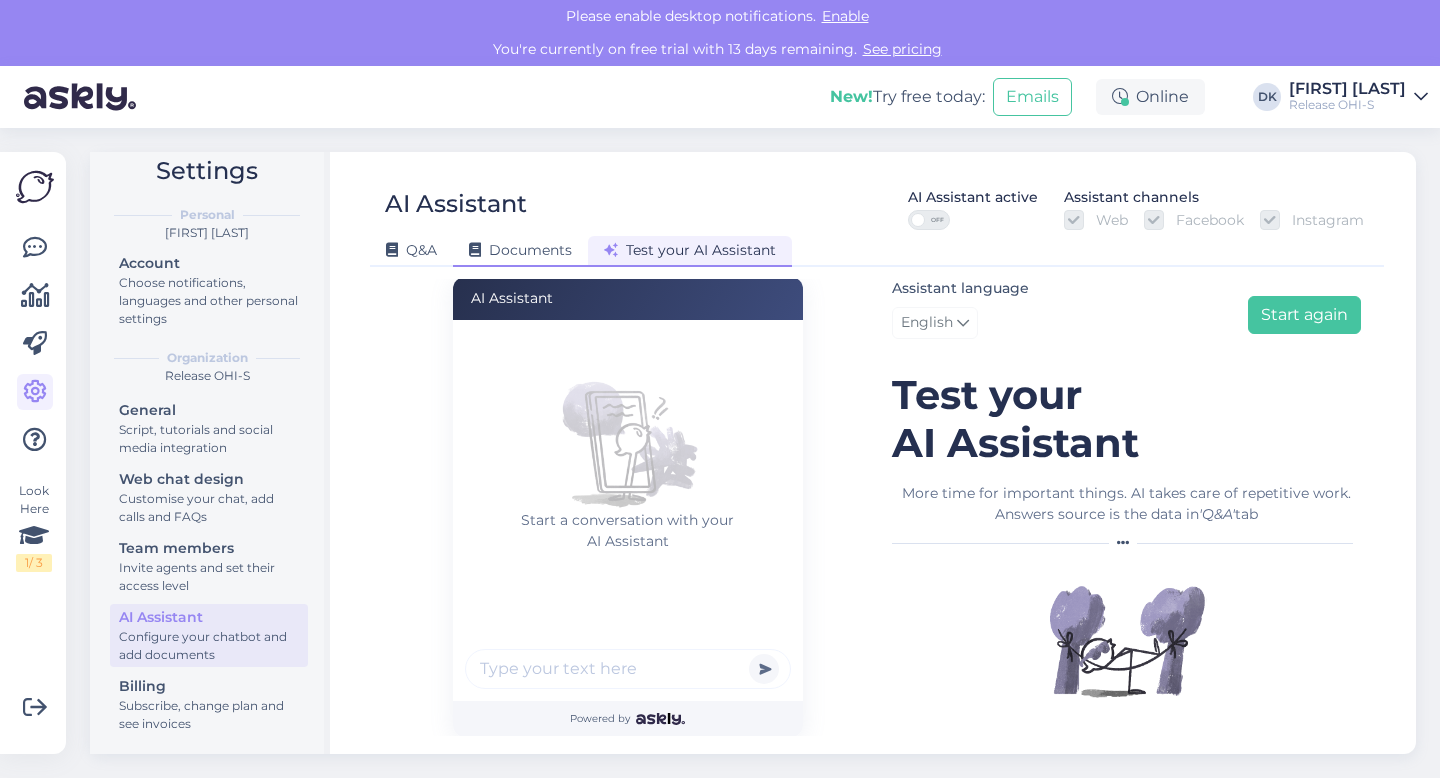 click on "Documents" at bounding box center [520, 250] 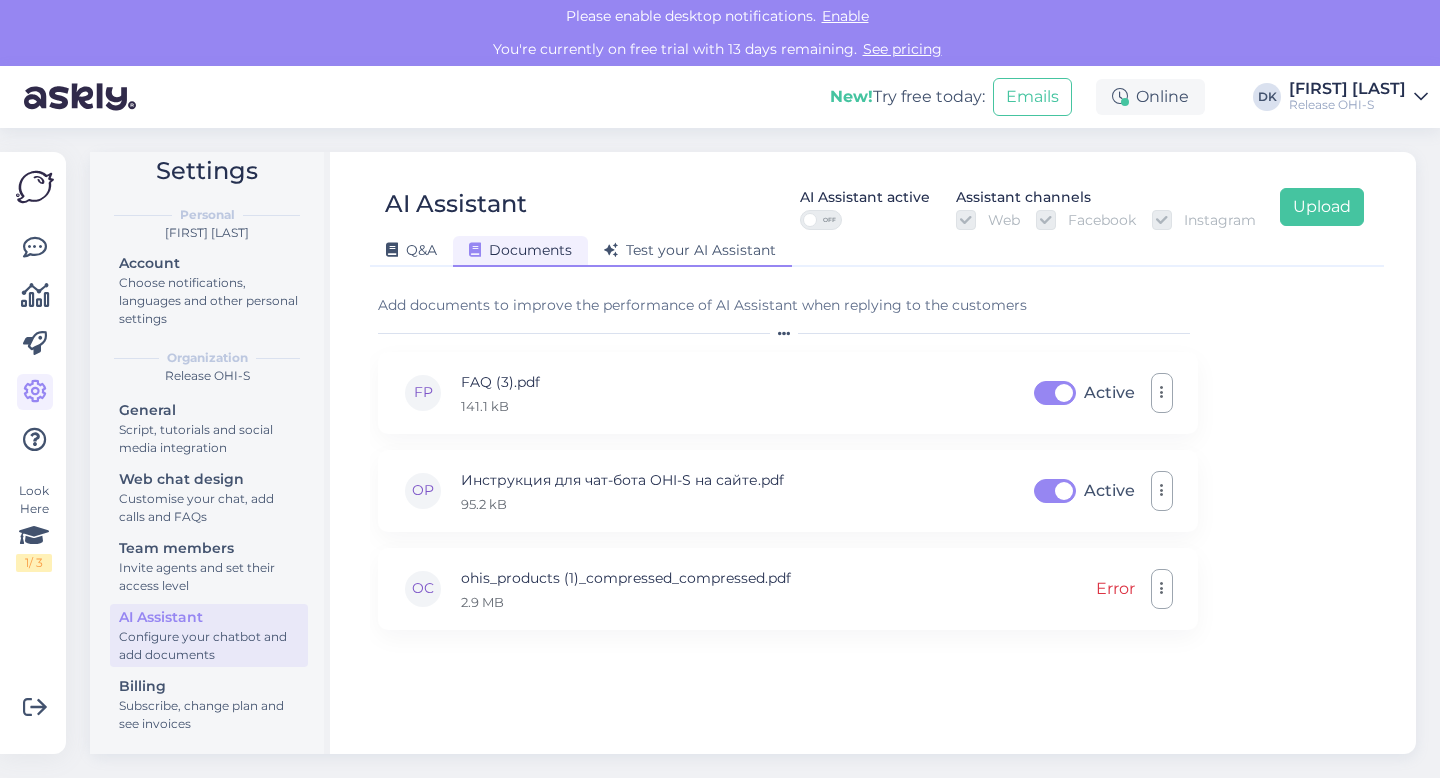 click on "Test your AI Assistant" at bounding box center [690, 250] 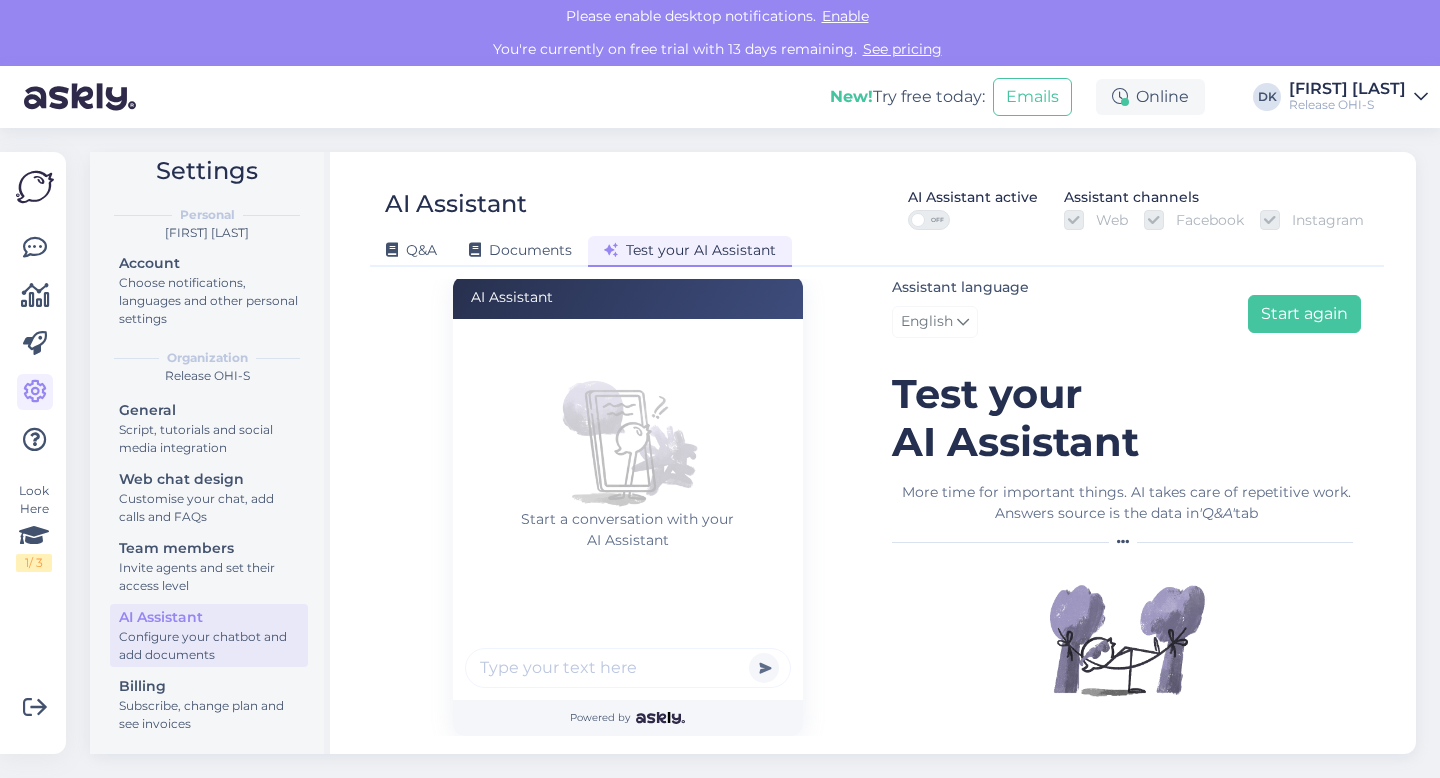 click at bounding box center (628, 668) 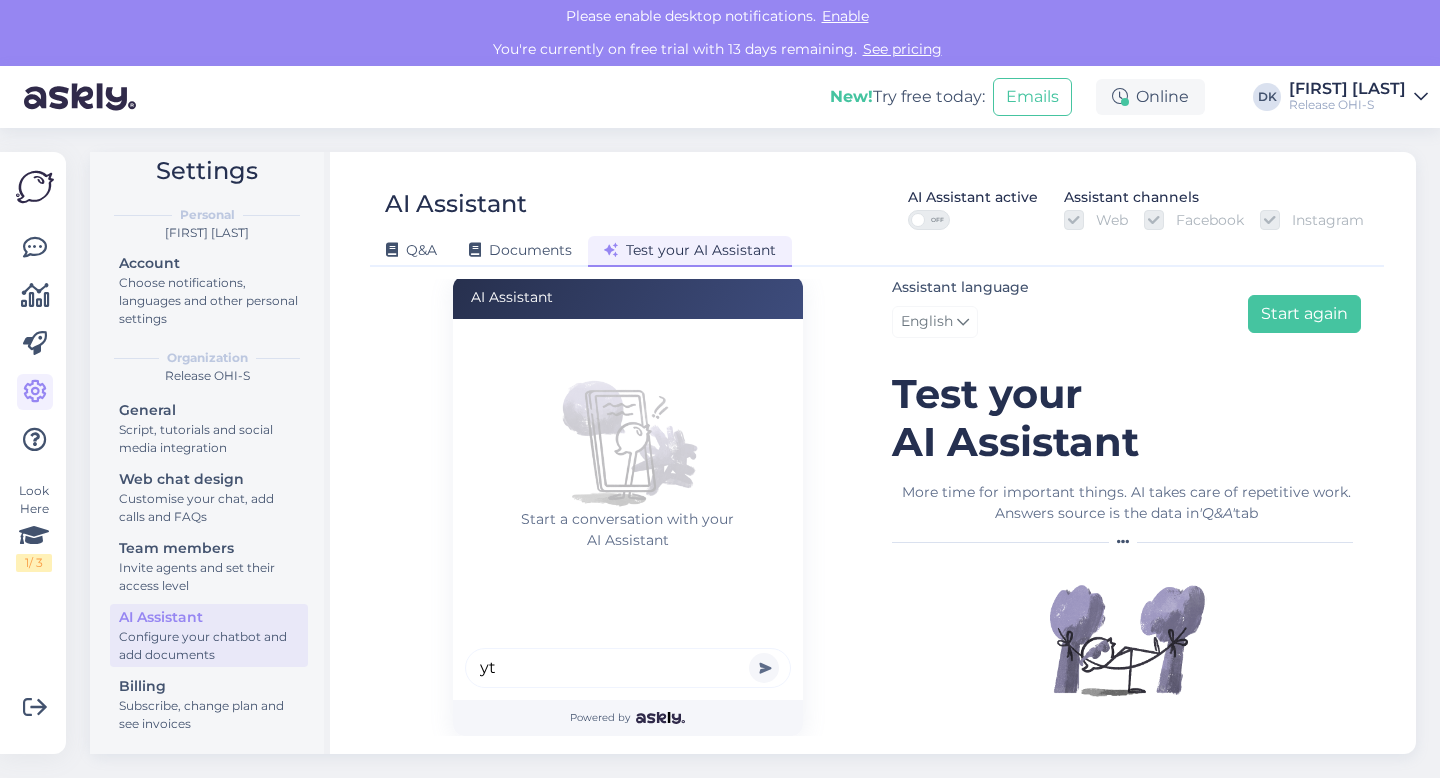 type on "y" 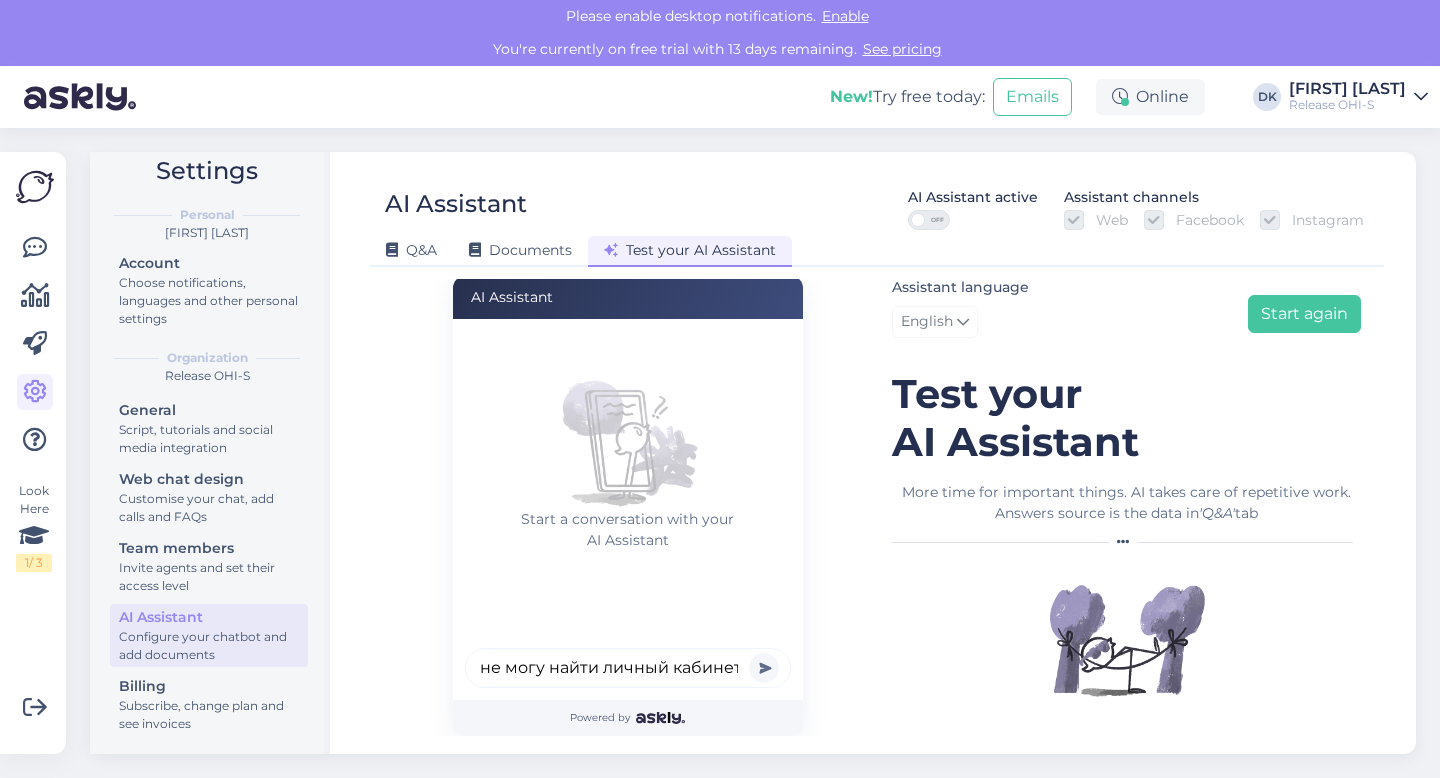 scroll, scrollTop: 0, scrollLeft: 1, axis: horizontal 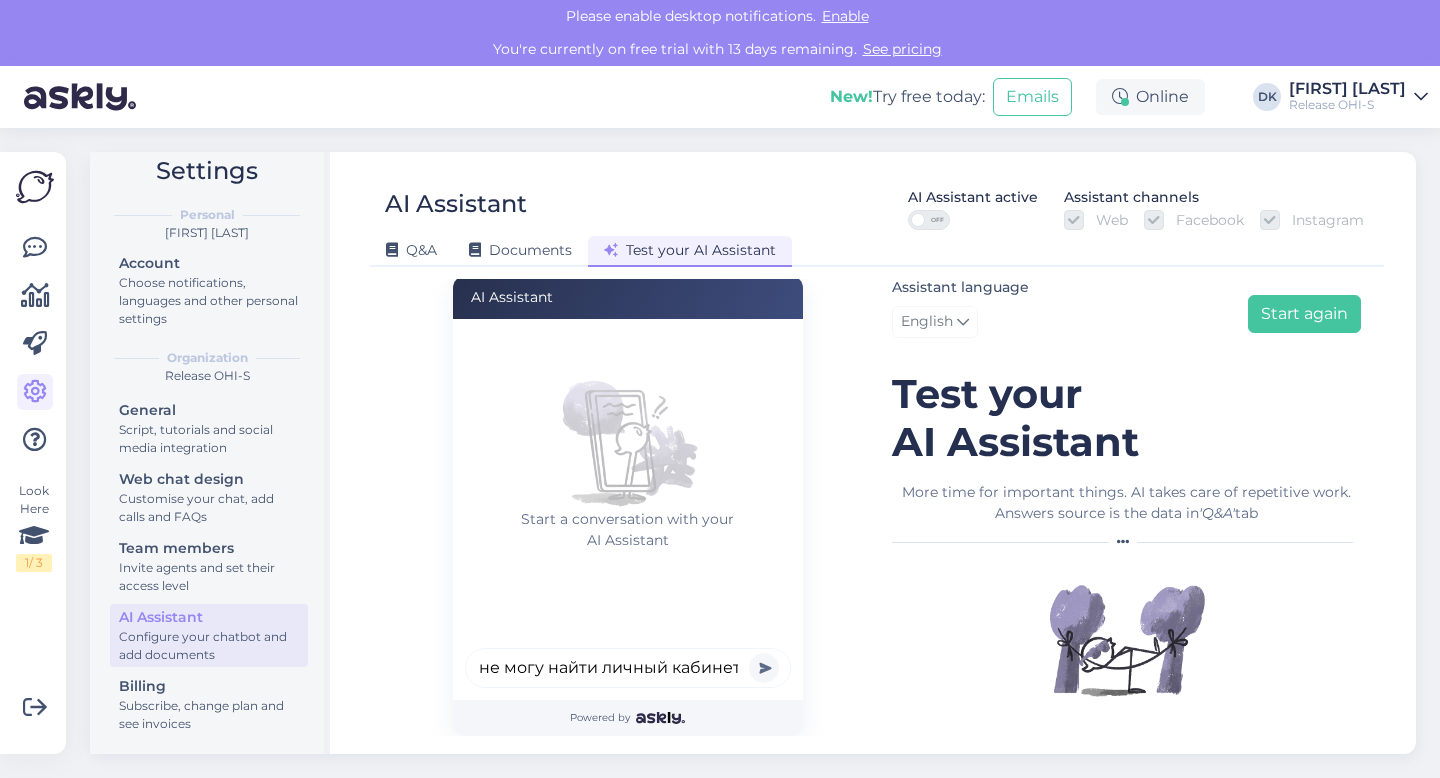 type on "не могу найти личный кабинет" 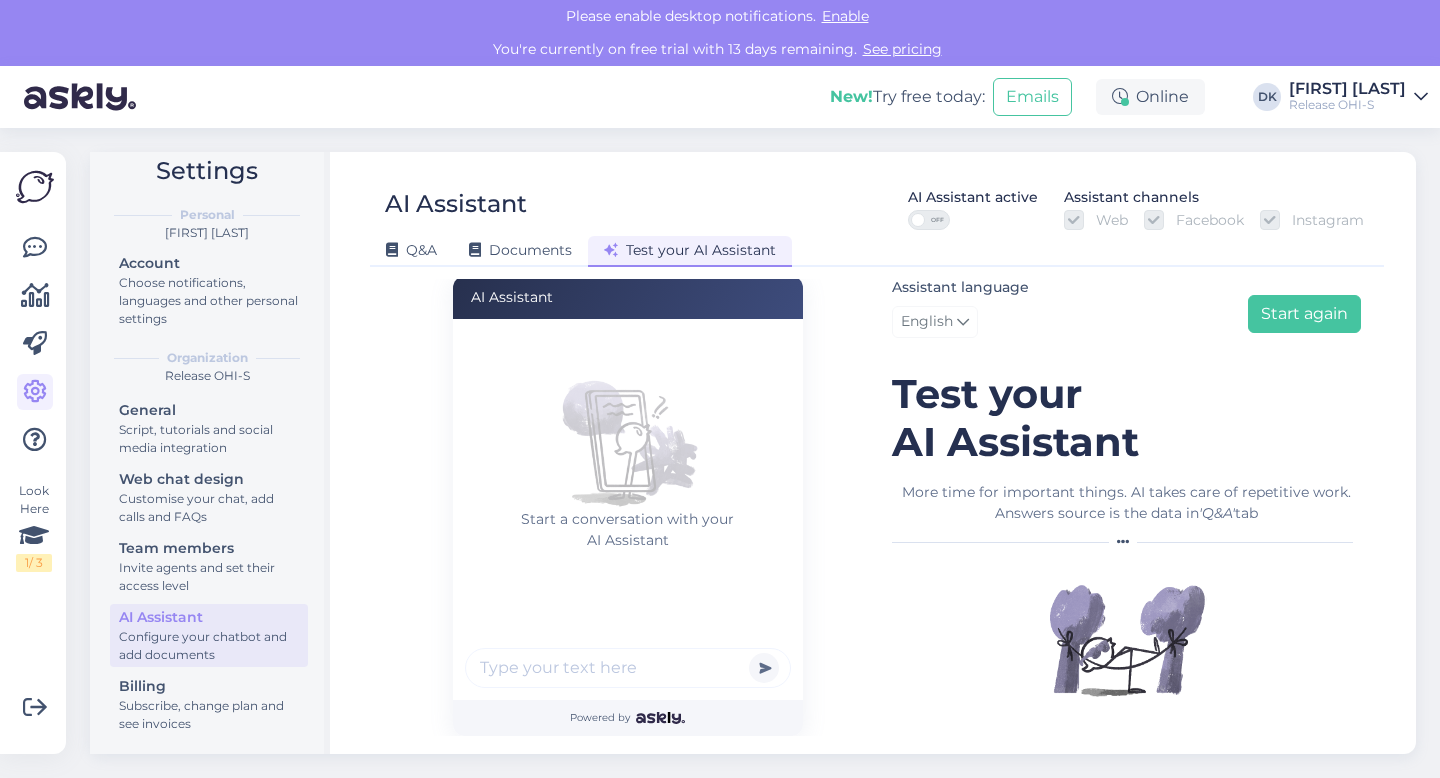 scroll, scrollTop: 0, scrollLeft: 0, axis: both 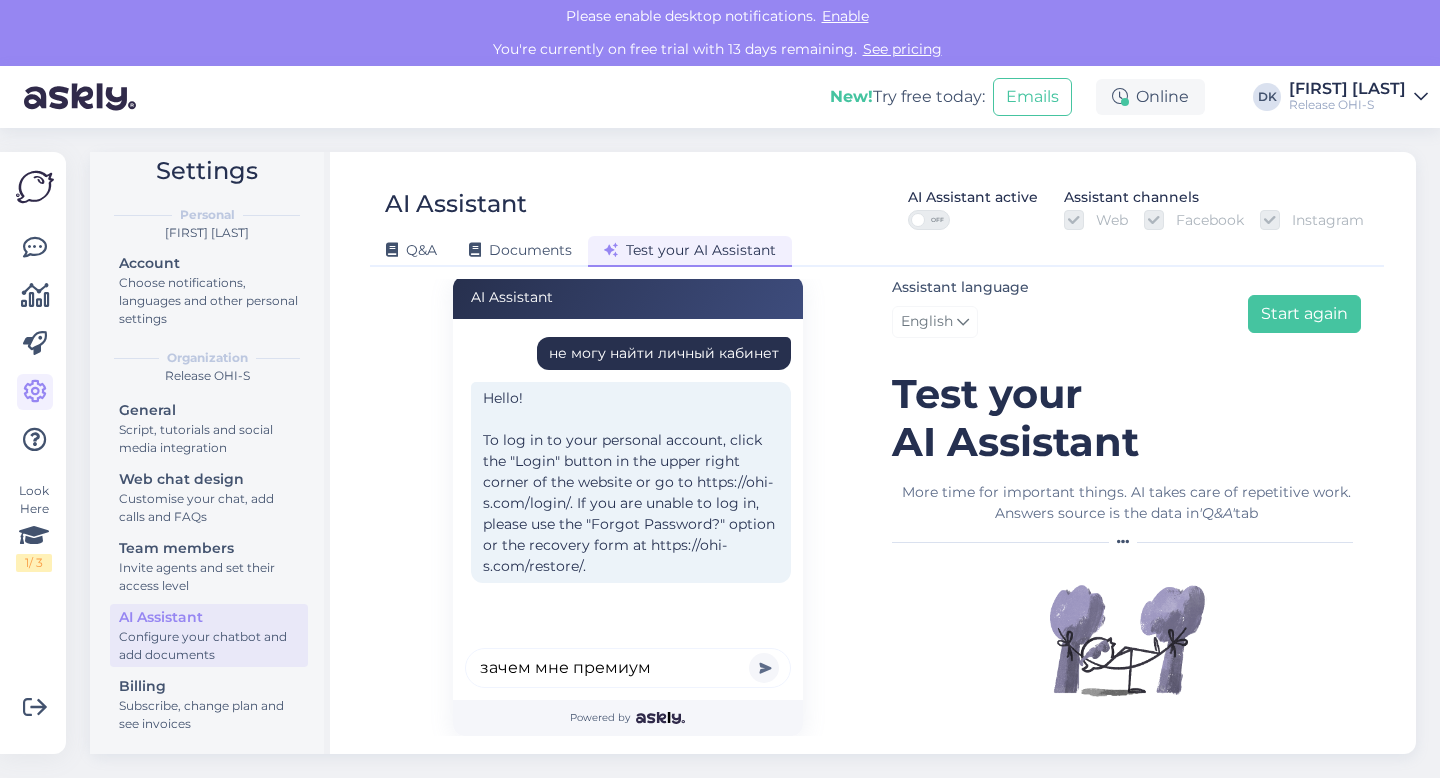 type on "зачем мне премиум" 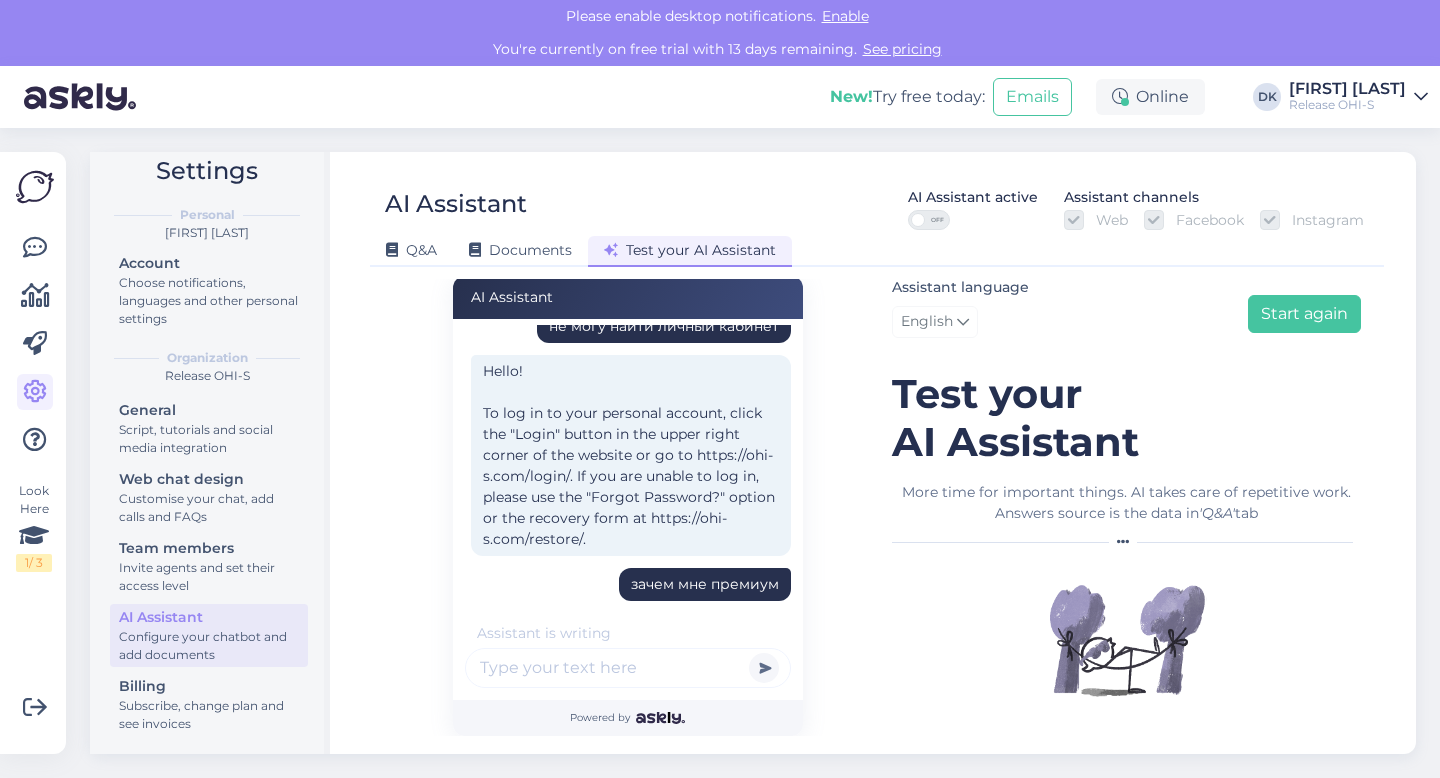 scroll, scrollTop: 303, scrollLeft: 0, axis: vertical 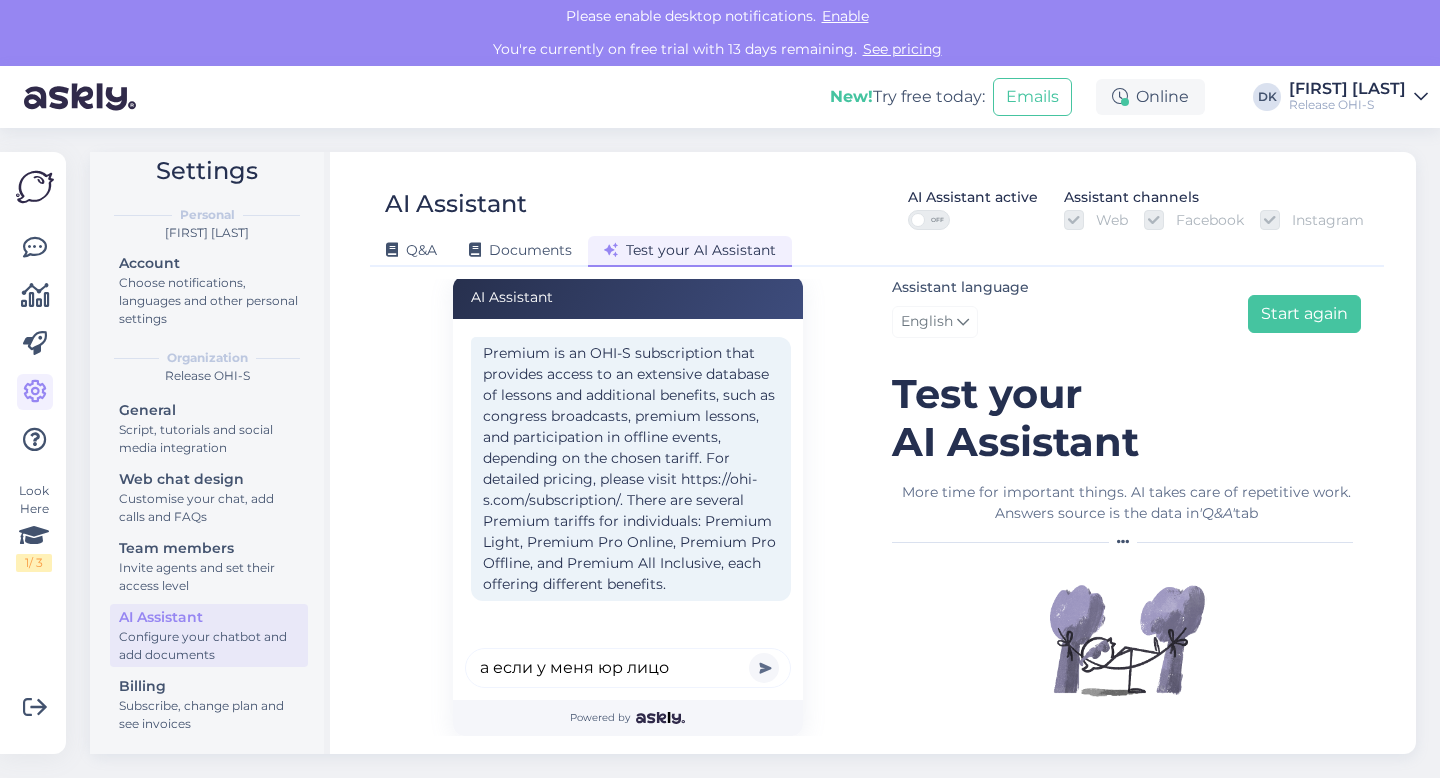 type on "а если у меня юр лицо" 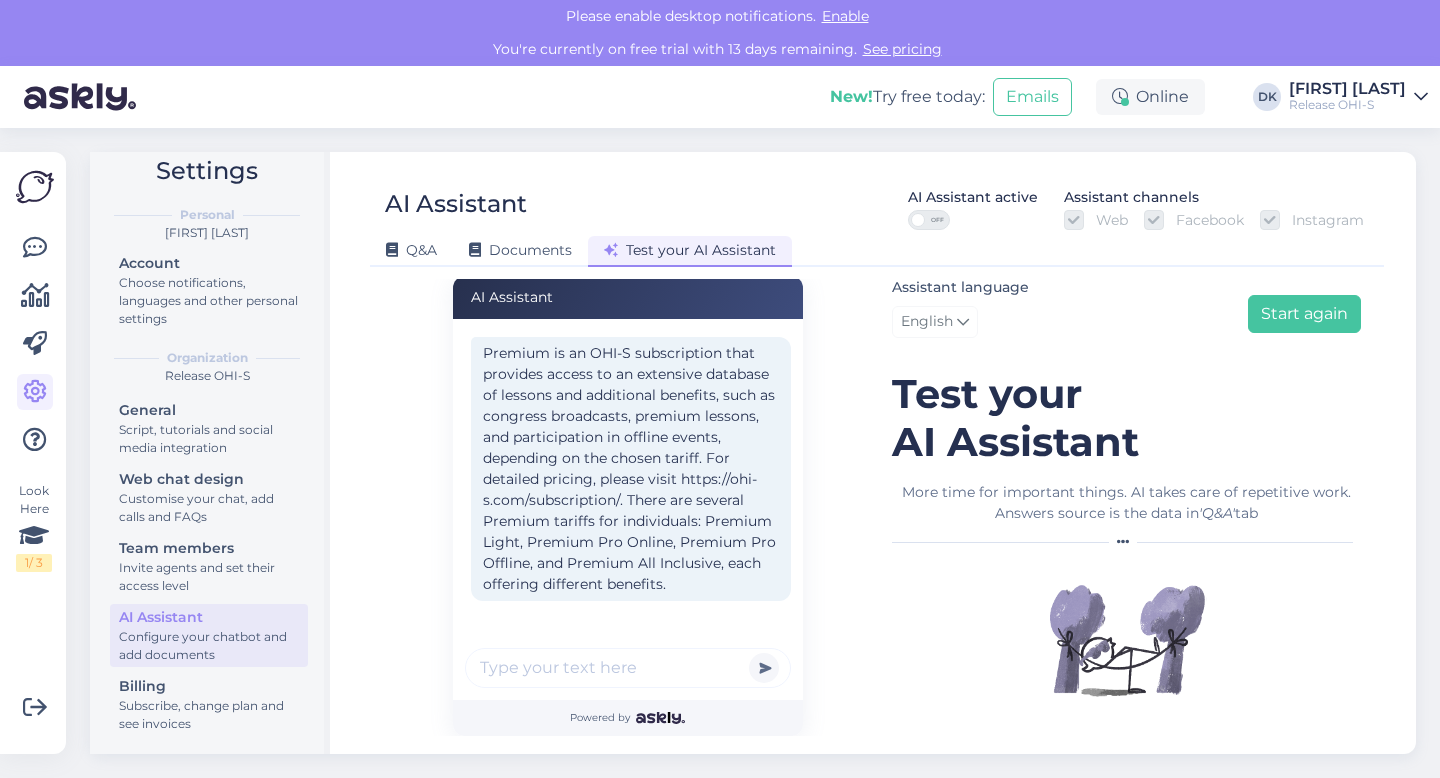 click at bounding box center [764, 668] 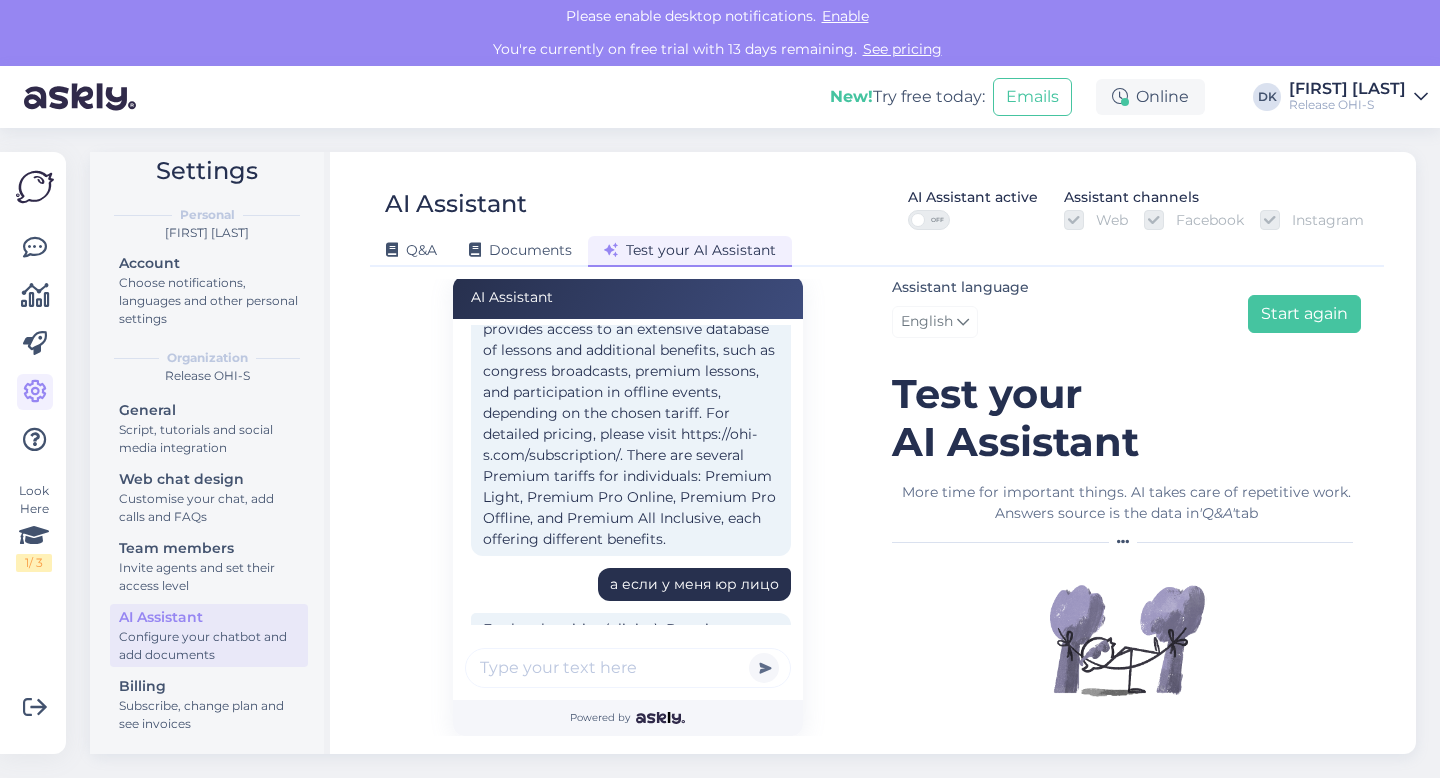 scroll, scrollTop: 540, scrollLeft: 0, axis: vertical 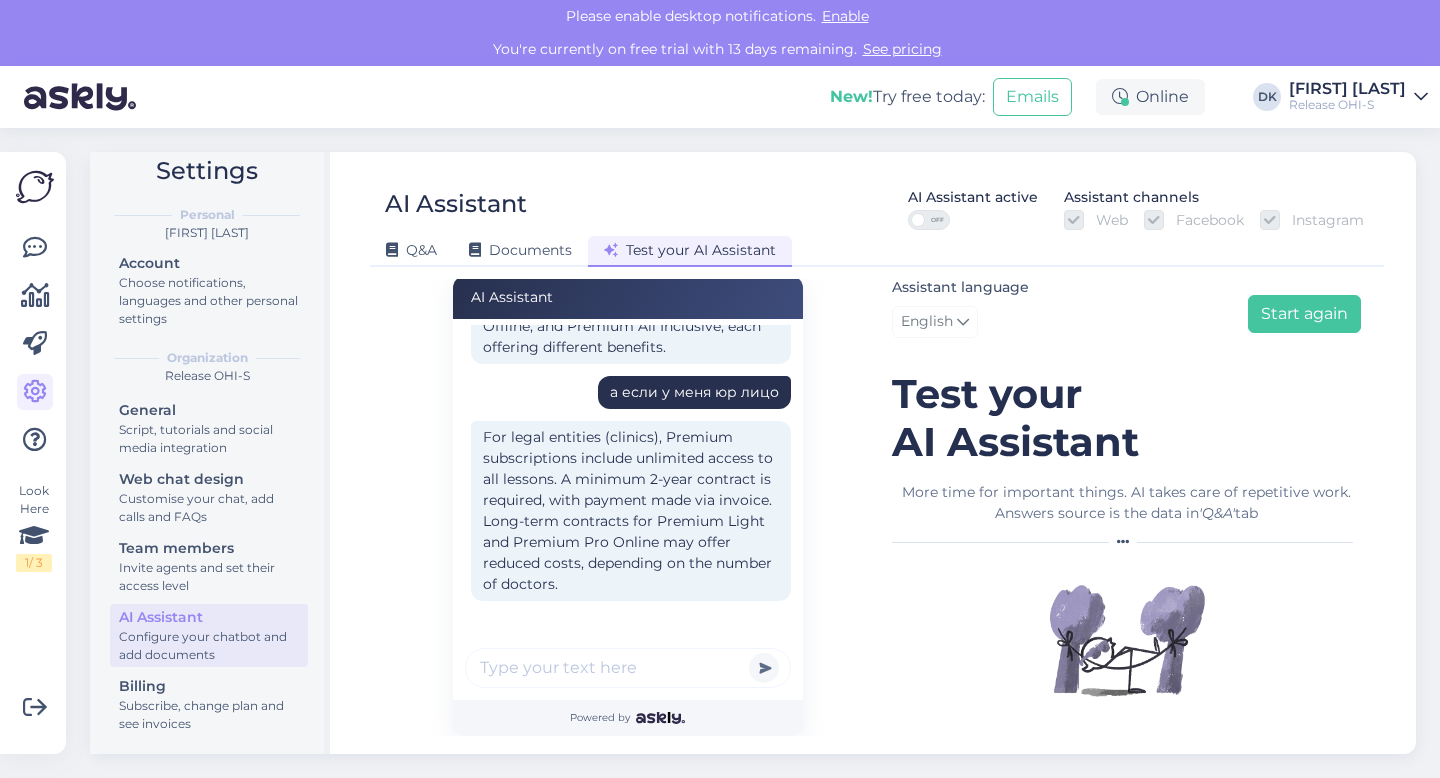 click on "AI Assistant не могу найти личный кабинет Hello!
To log in to your personal account, click the "Login" button in the upper right corner of the website or go to https://ohi-s.com/login/. If you are unable to log in, please use the "Forgot Password?" option or the recovery form at https://ohi-s.com/restore/. зачем мне премиум Premium is an OHI-S subscription that provides access to an extensive database of lessons and additional benefits, such as congress broadcasts, premium lessons, and participation in offline events, depending on the chosen tariff. For detailed pricing, please visit https://ohi-s.com/subscription/. There are several Premium tariffs for individuals: Premium Light, Premium Pro Online, Premium Pro Offline, and Premium All Inclusive, each offering different benefits. а если у меня юр лицо Powered by" at bounding box center [627, 505] 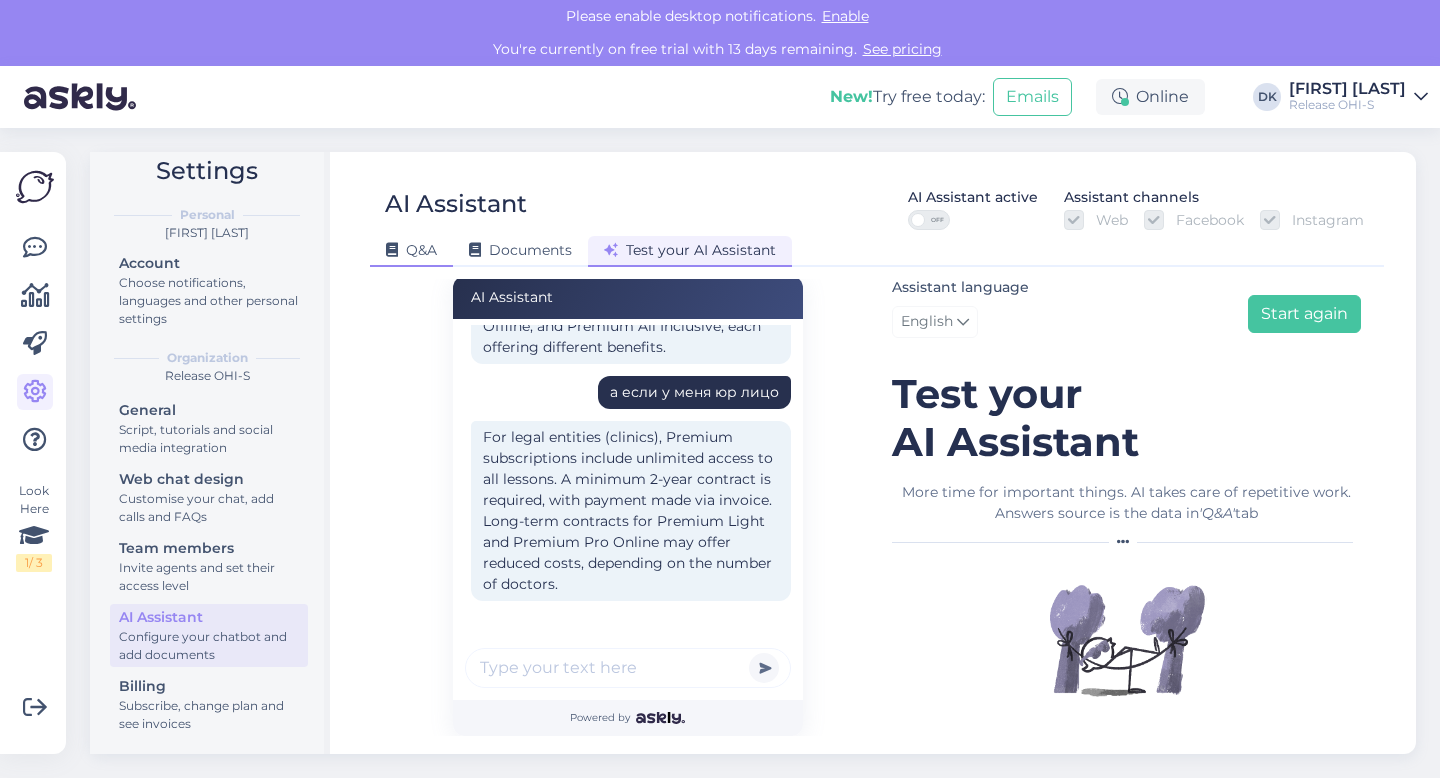 click on "Q&A" at bounding box center (411, 250) 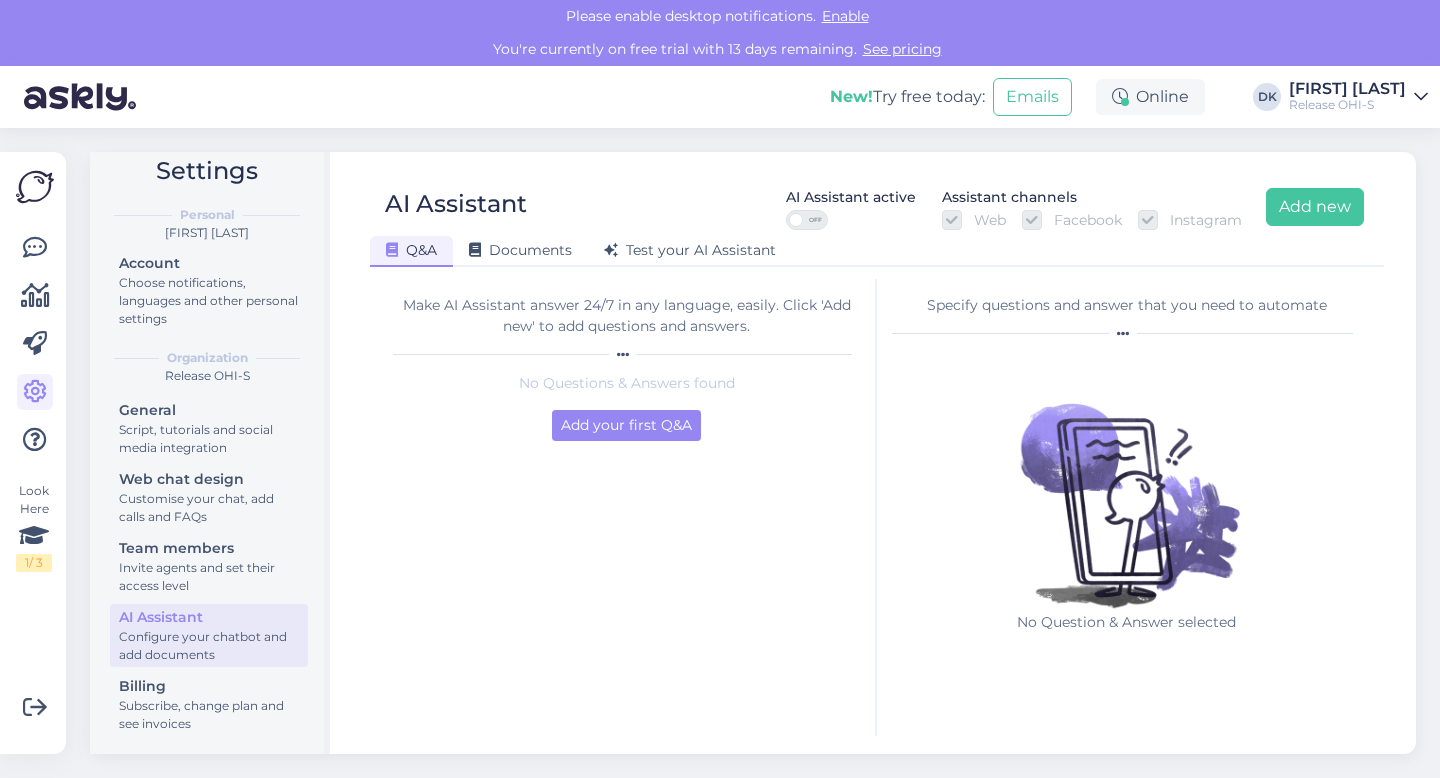 click on "AI Assistant AI Assistant active OFF Assistant channels Web Facebook Instagram Add new Q&A Documents Test your AI Assistant Make AI Assistant answer 24/7 in any language, easily. Click 'Add new' to add questions and answers. No Questions & Answers found Add your first Q&A Specify questions and answer that you need to automate No Question & Answer selected" at bounding box center [877, 453] 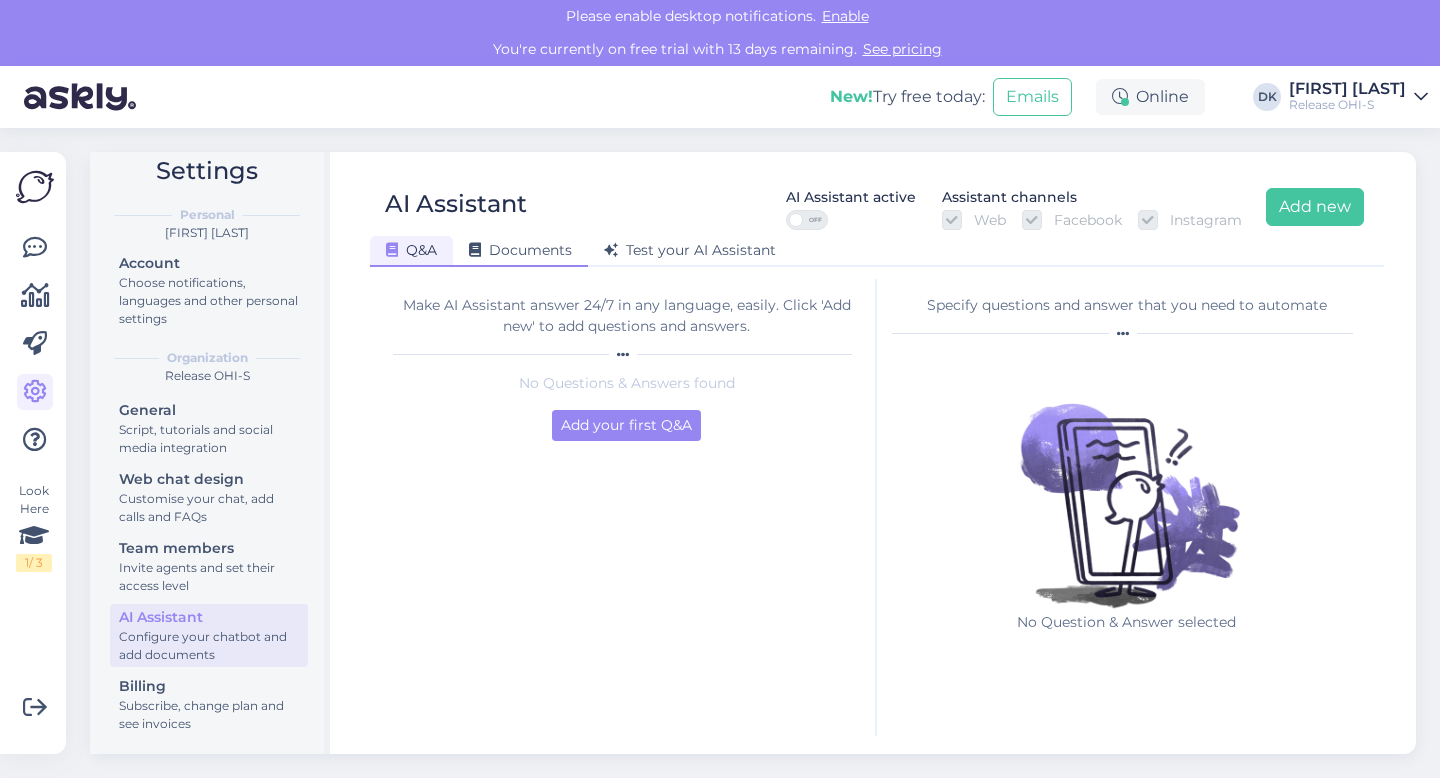 click on "Documents" at bounding box center (520, 250) 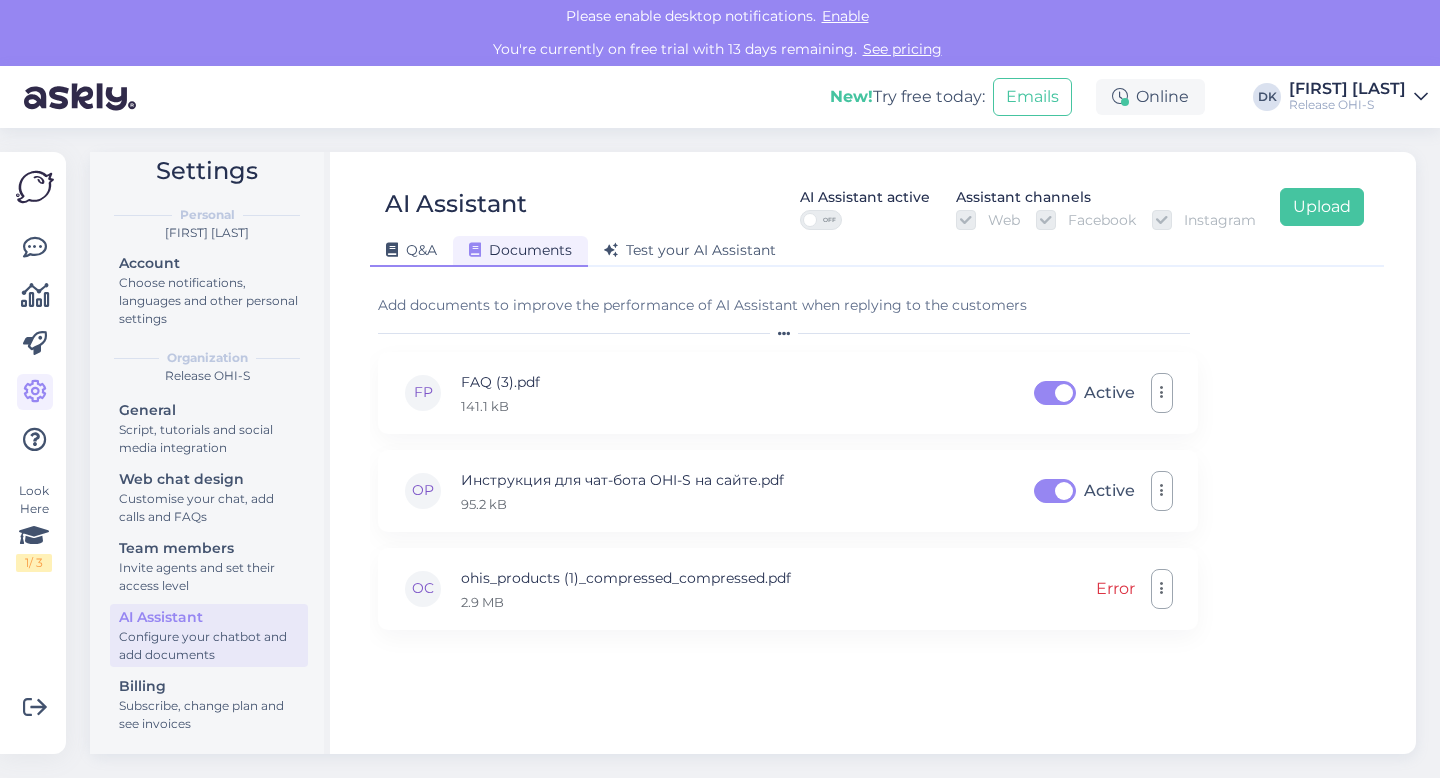 click on "Q&A" at bounding box center (411, 250) 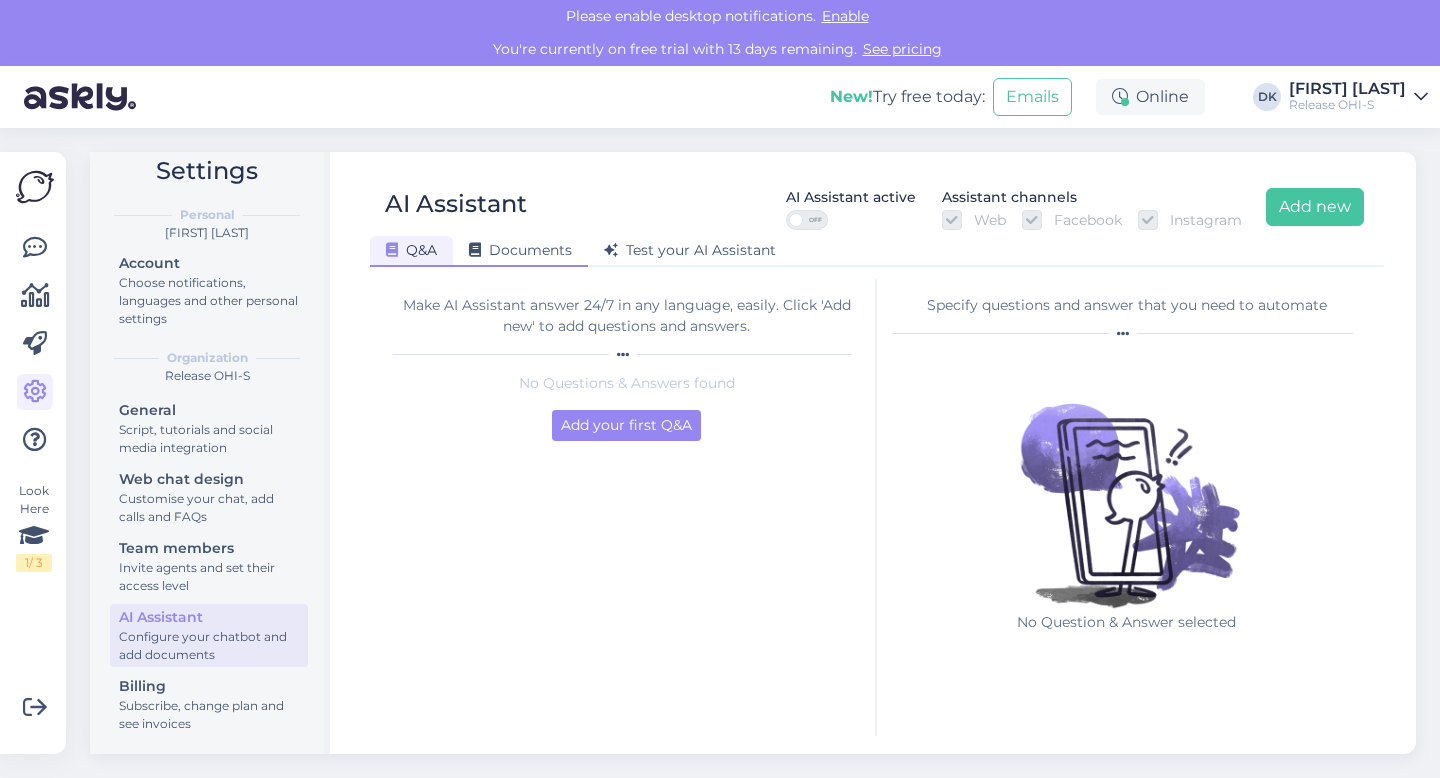 click on "Documents" at bounding box center [520, 251] 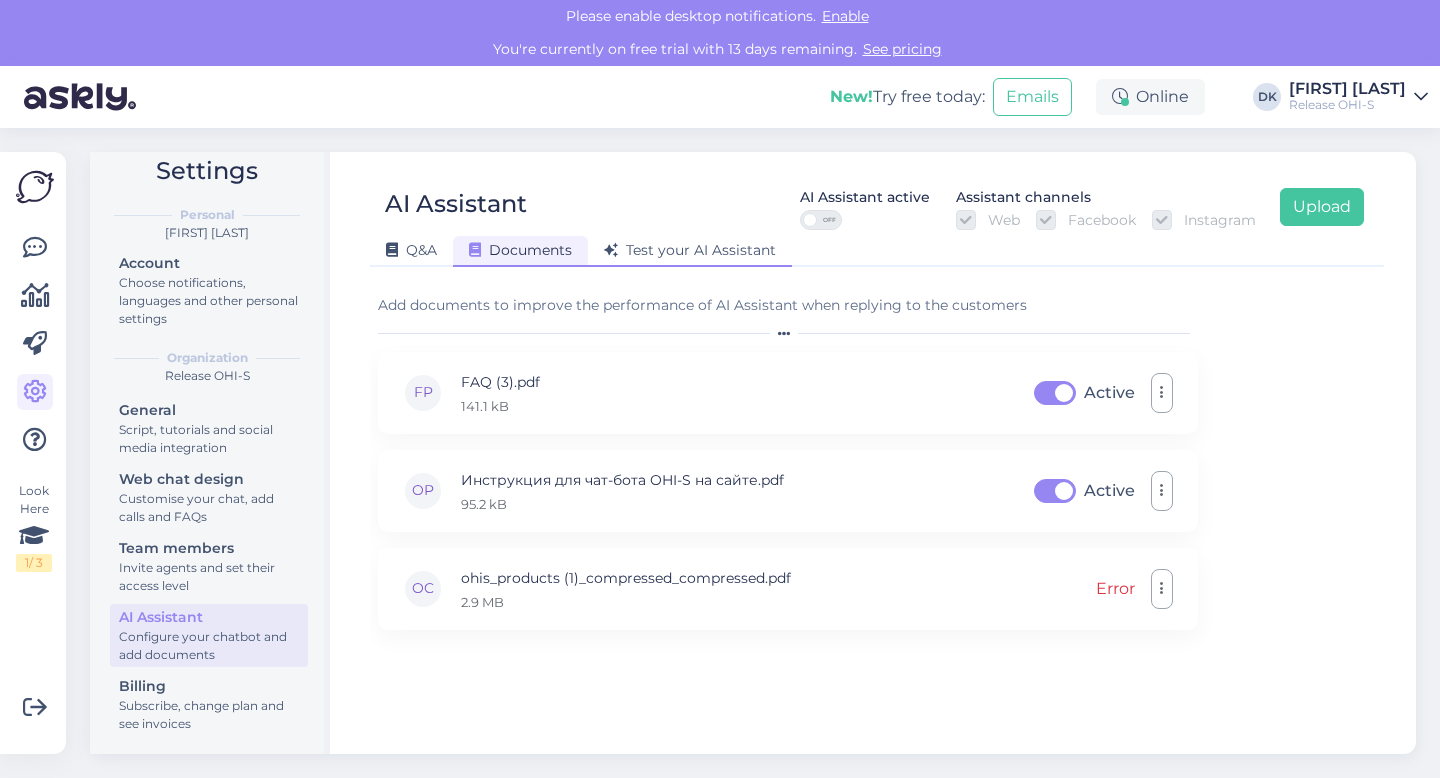 click on "Test your AI Assistant" at bounding box center [690, 251] 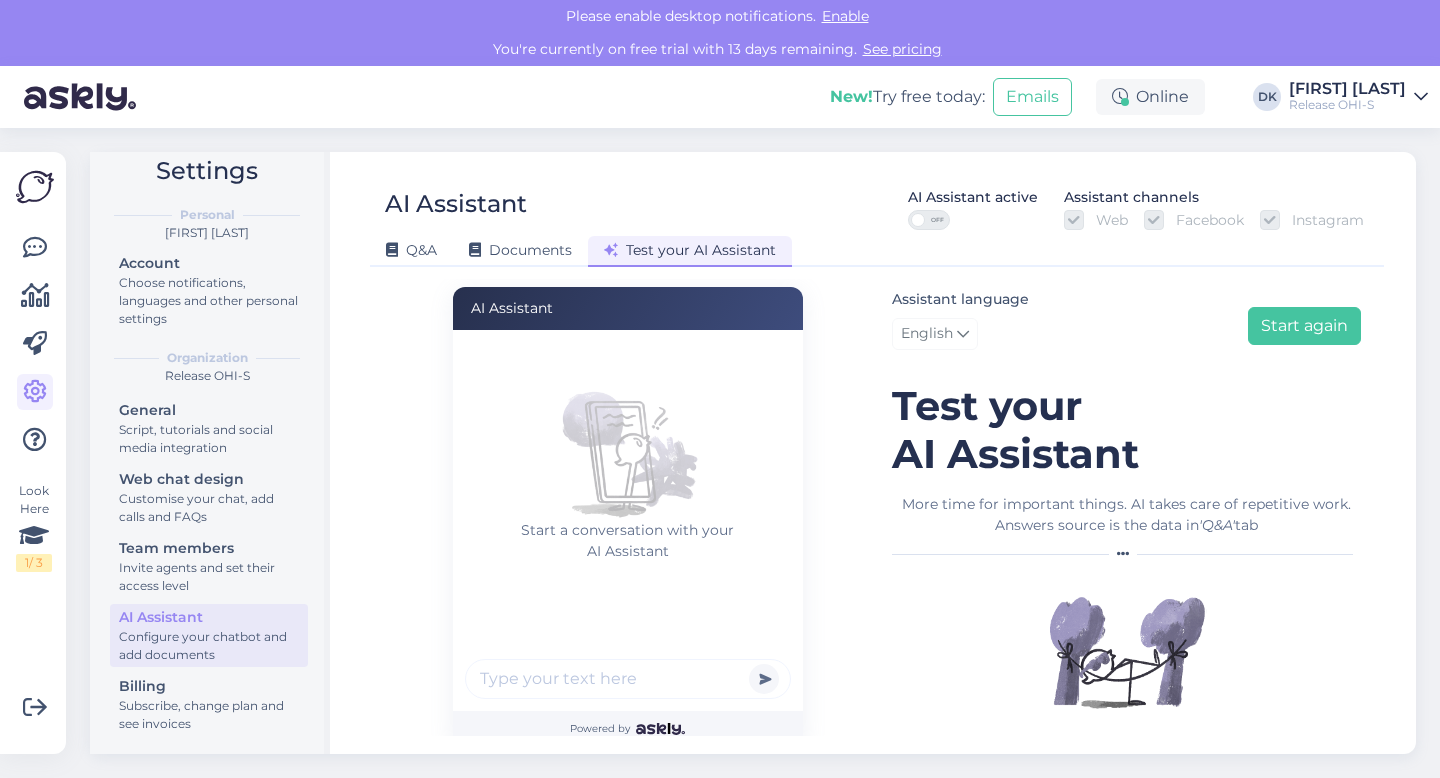 scroll, scrollTop: 12, scrollLeft: 0, axis: vertical 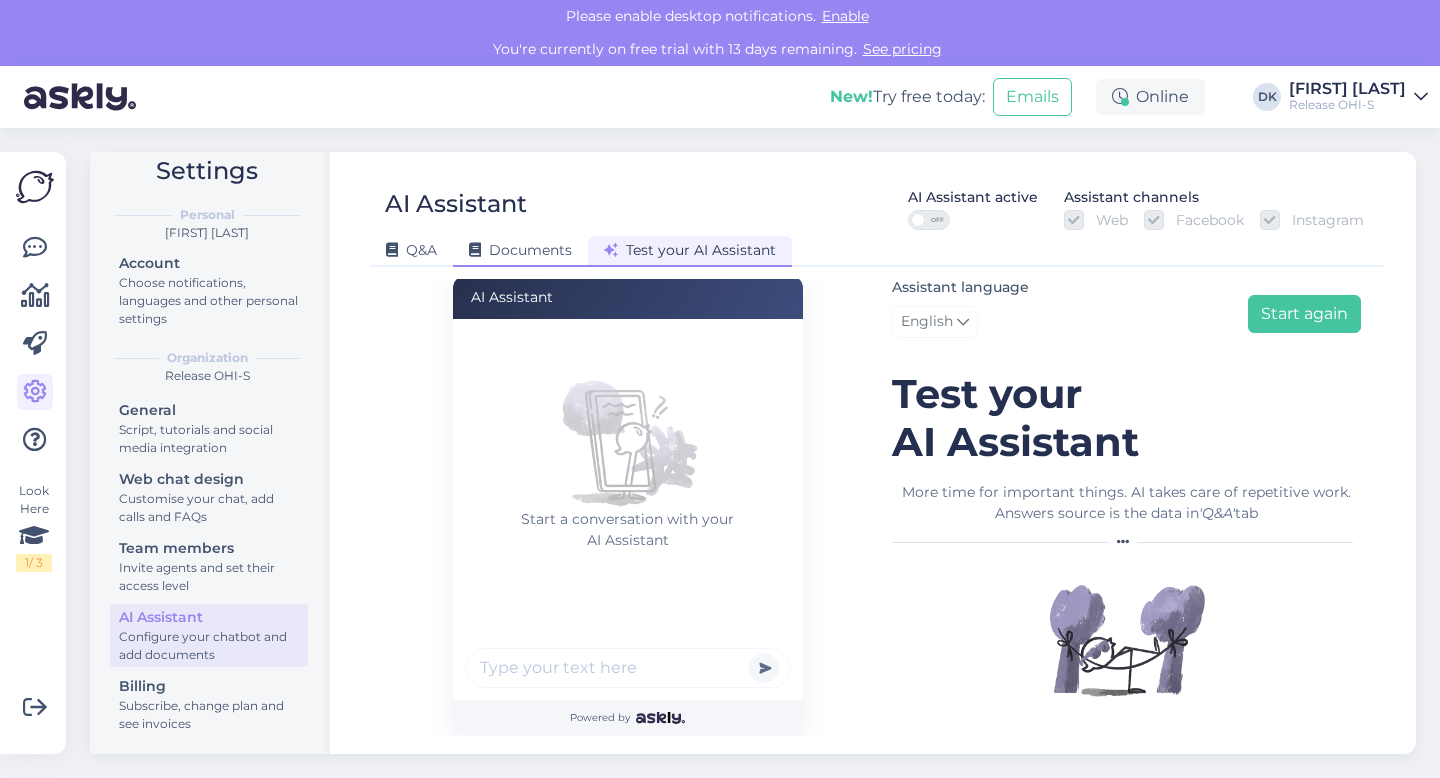 click on "Documents" at bounding box center [520, 251] 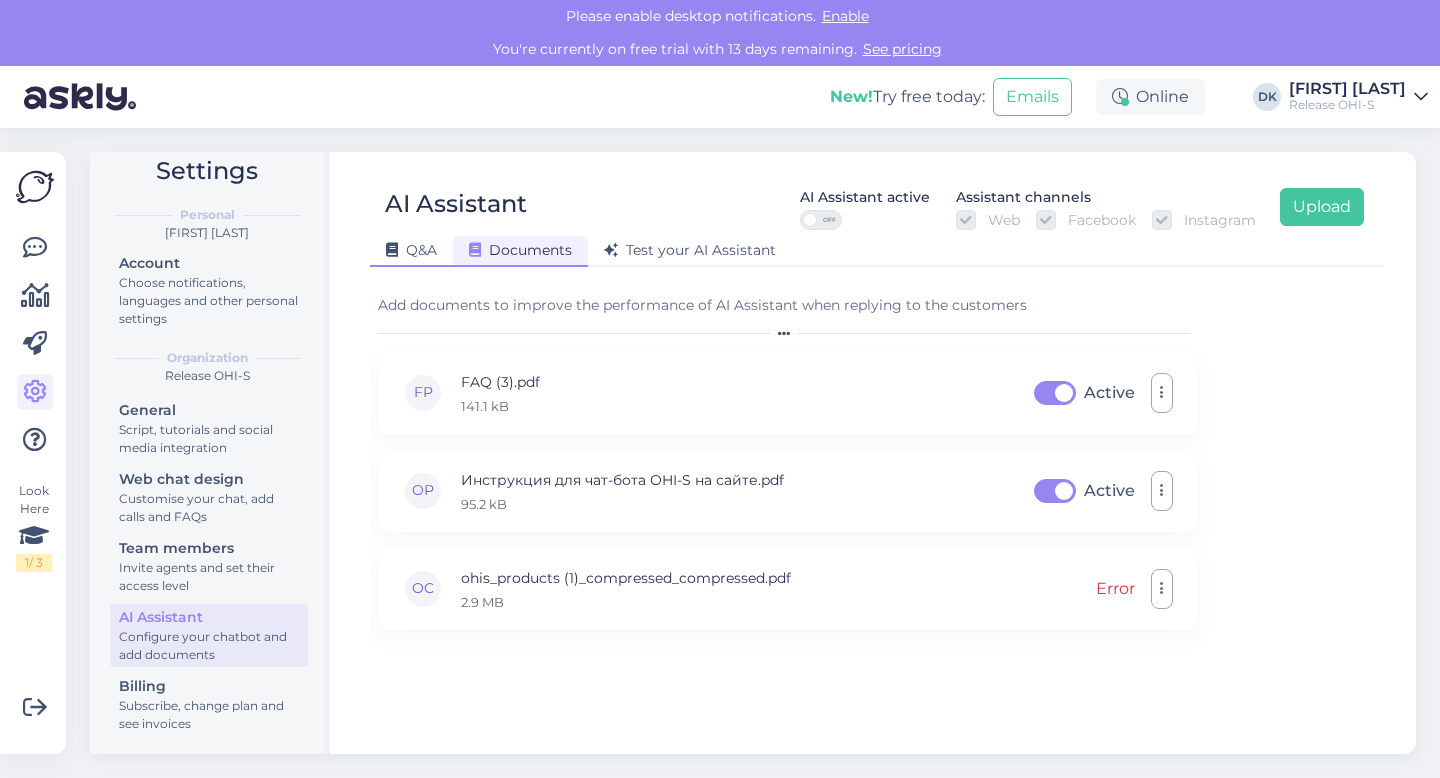 click on "Q&A" at bounding box center [411, 250] 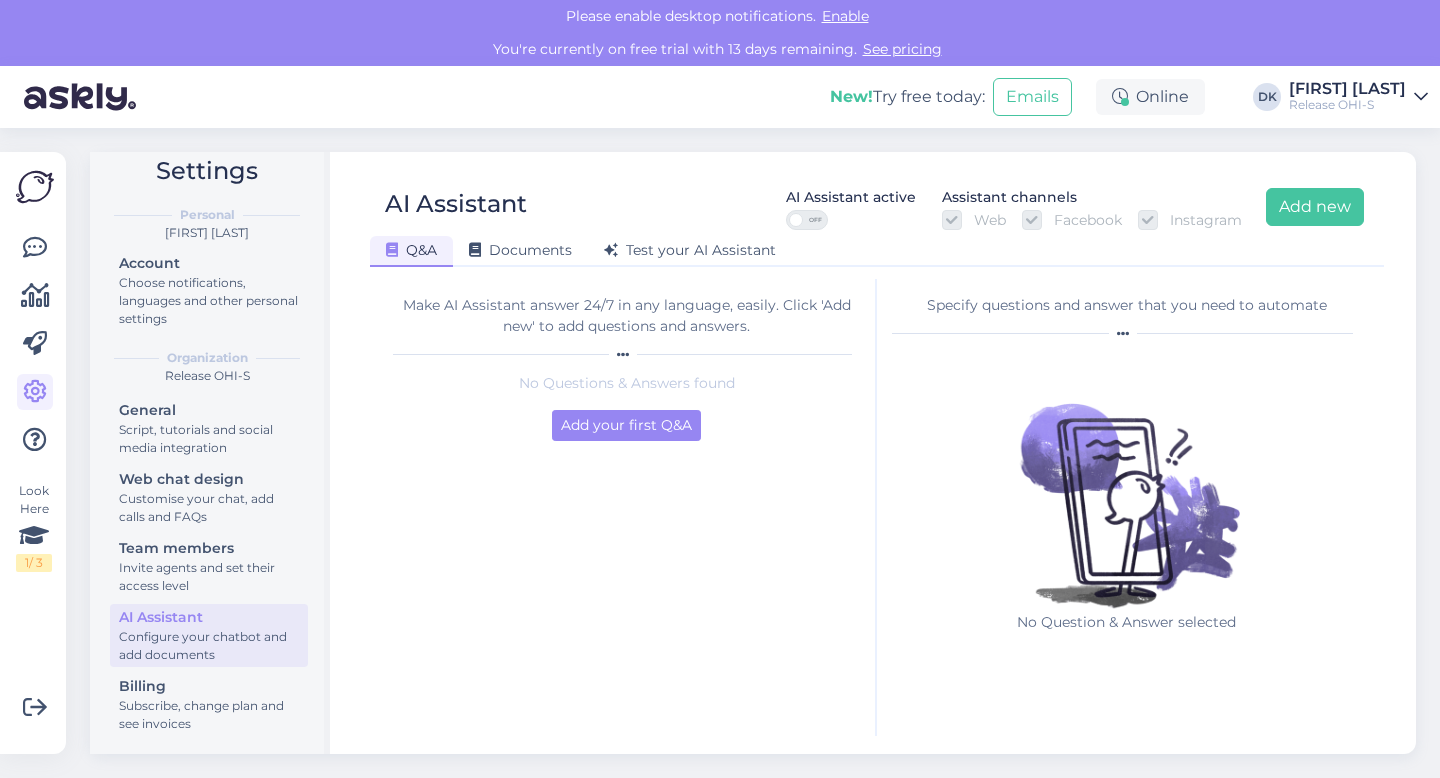 click on "Release OHI-S" at bounding box center [1347, 105] 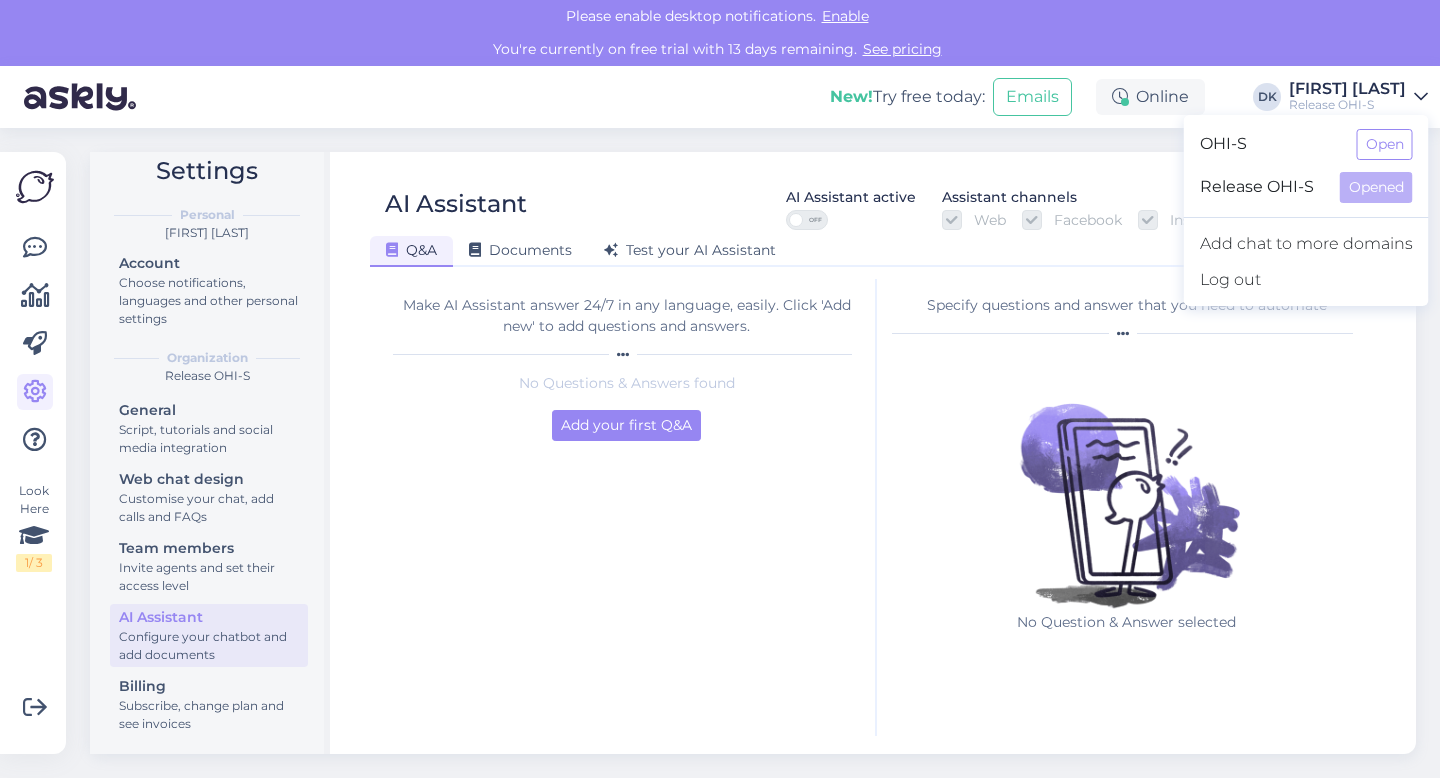 click on "Make AI Assistant answer 24/7 in any language, easily. Click 'Add new' to add questions and answers. No Questions & Answers found Add your first Q&A" at bounding box center [627, 507] 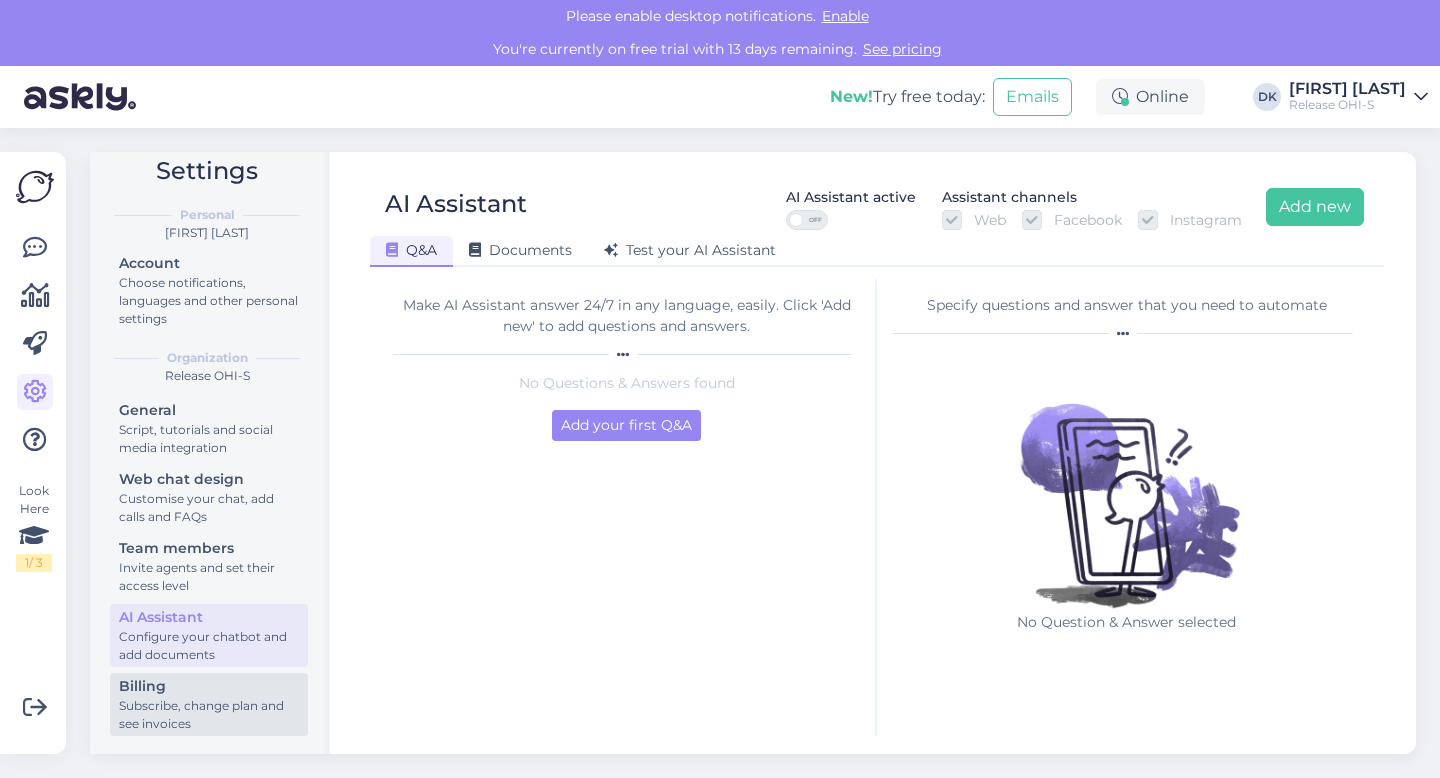 click on "Subscribe, change plan and see invoices" at bounding box center [209, 715] 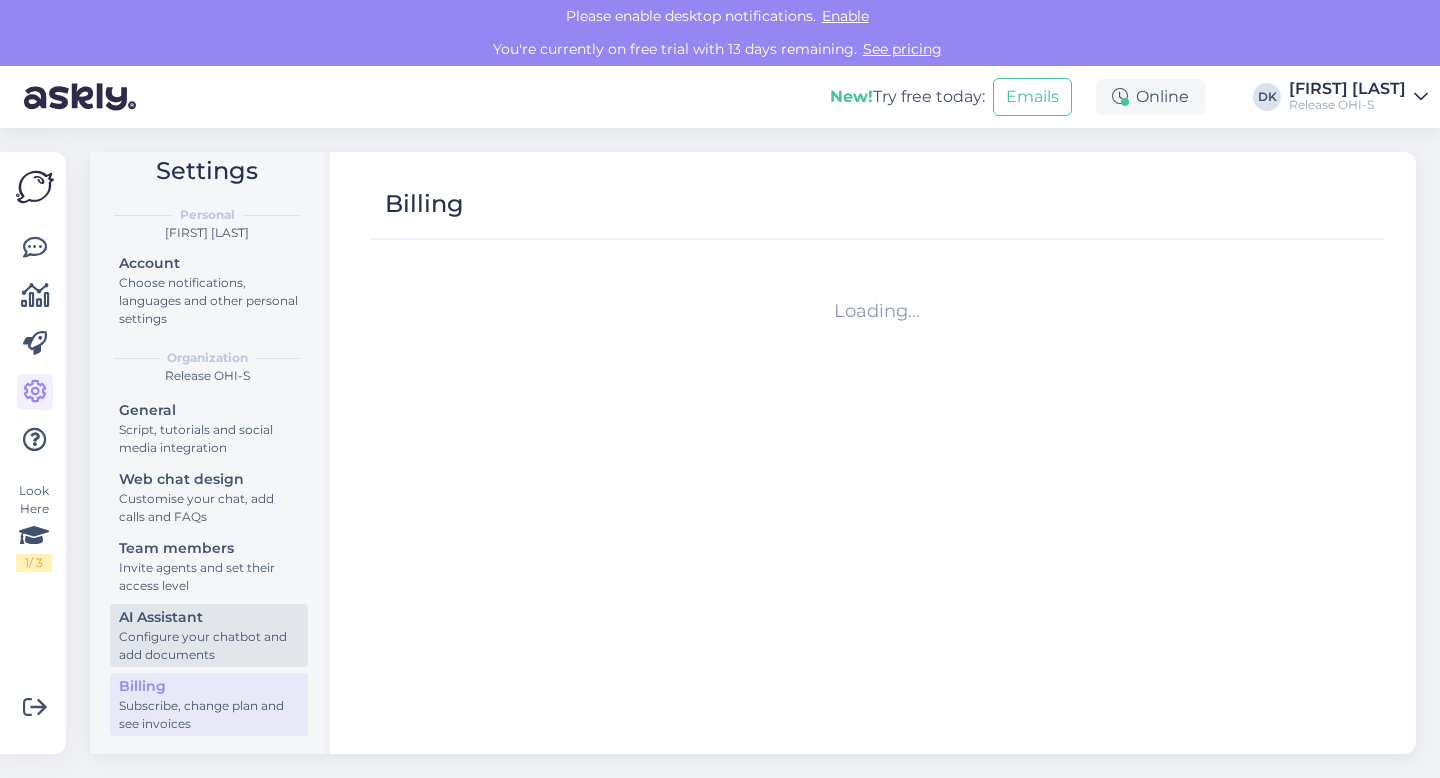 click on "Configure your chatbot and add documents" at bounding box center (209, 646) 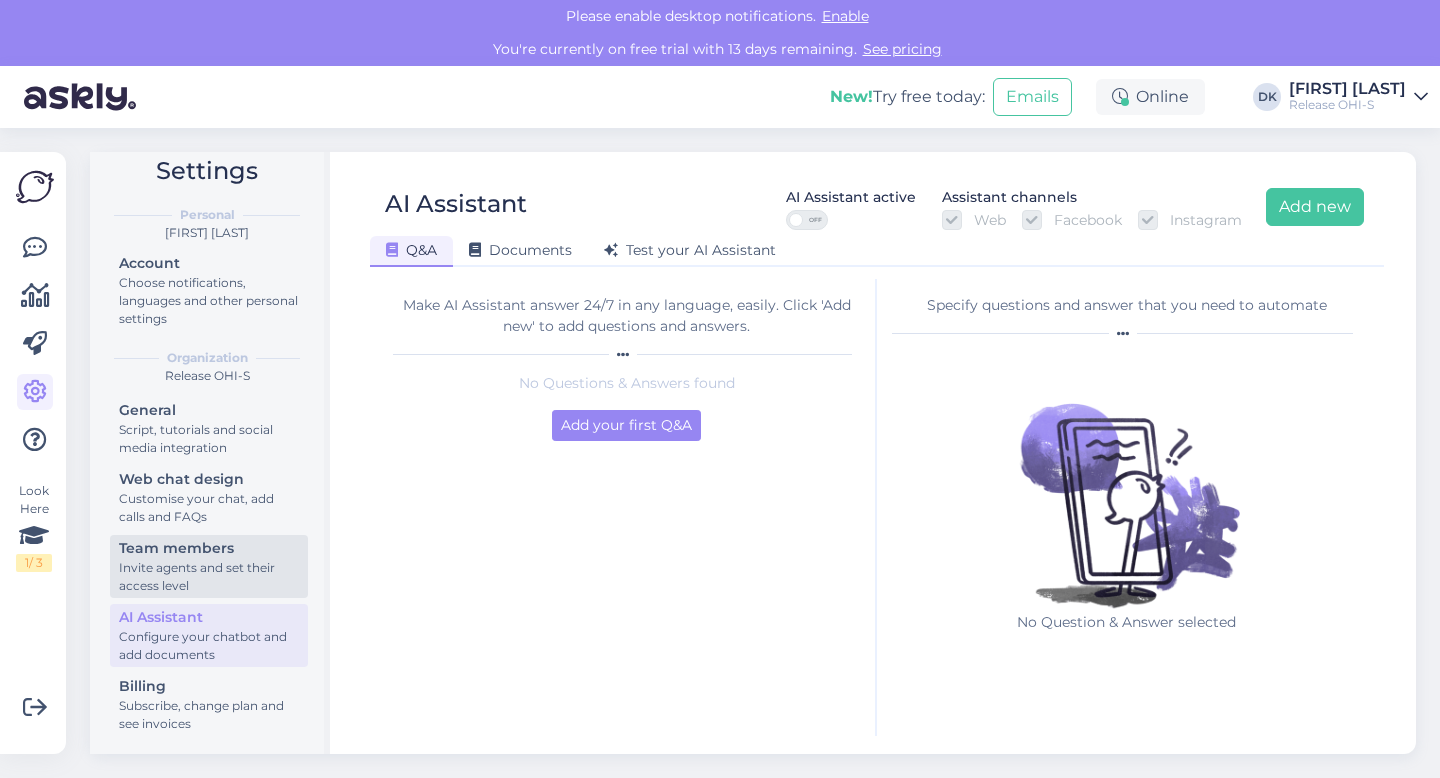 click on "Invite agents and set their access level" at bounding box center (209, 577) 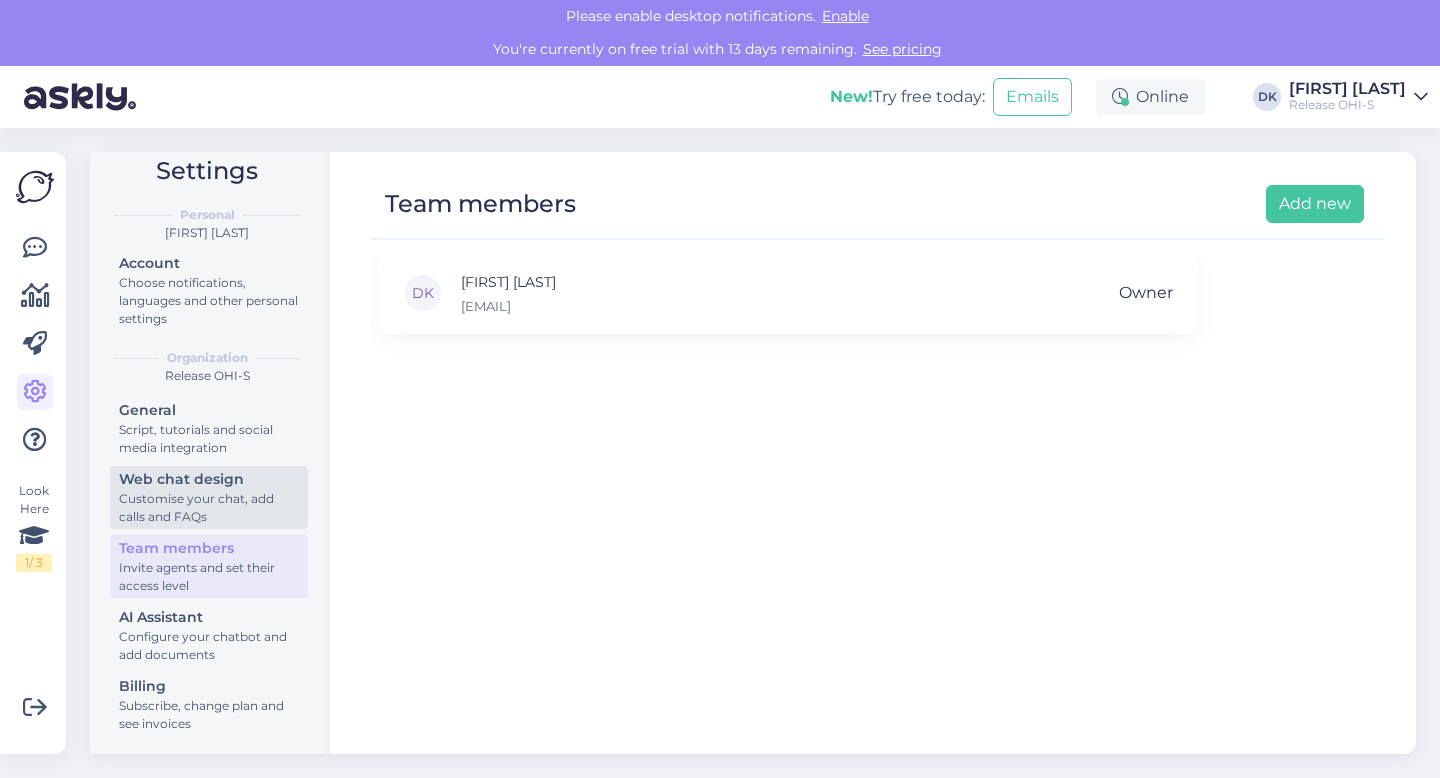 click on "Customise your chat, add calls and FAQs" at bounding box center (209, 508) 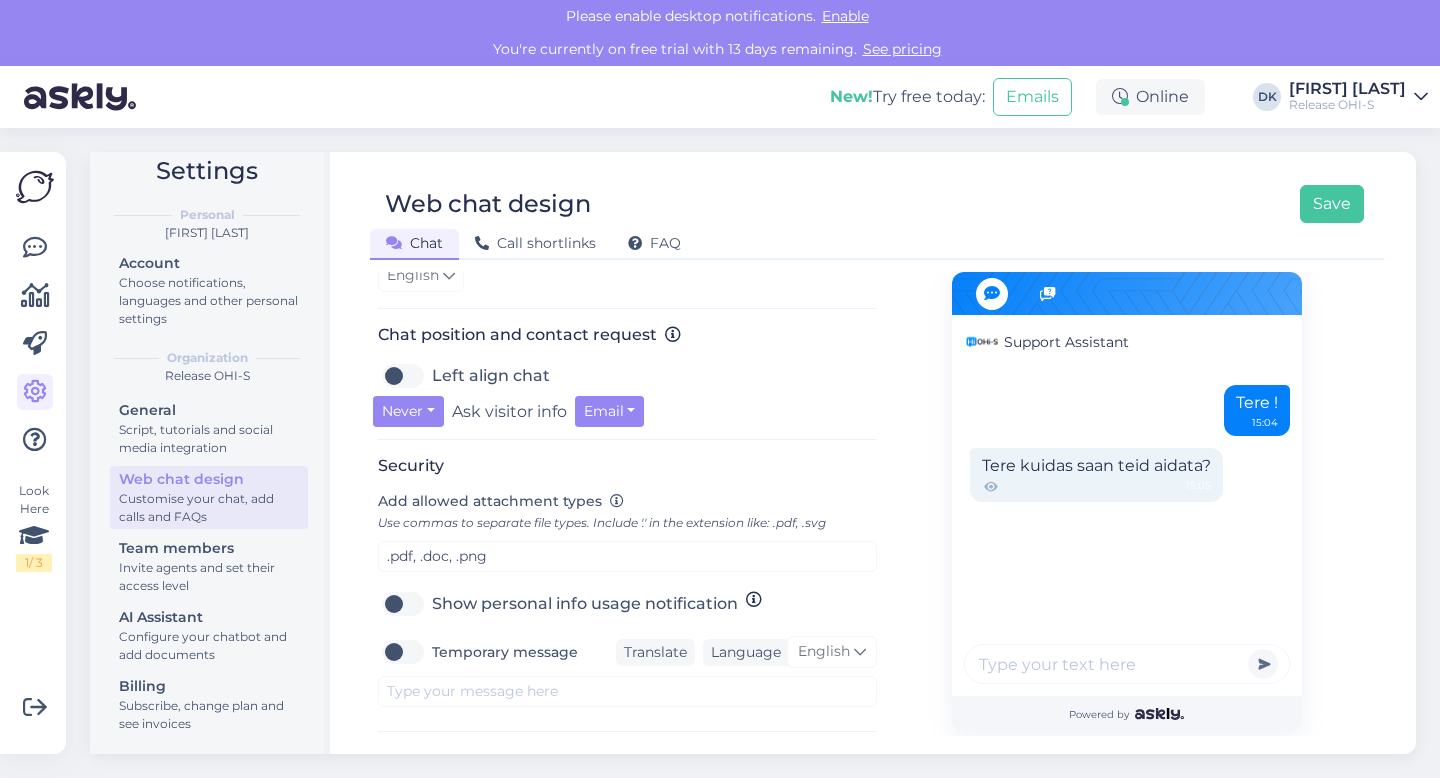 scroll, scrollTop: 717, scrollLeft: 0, axis: vertical 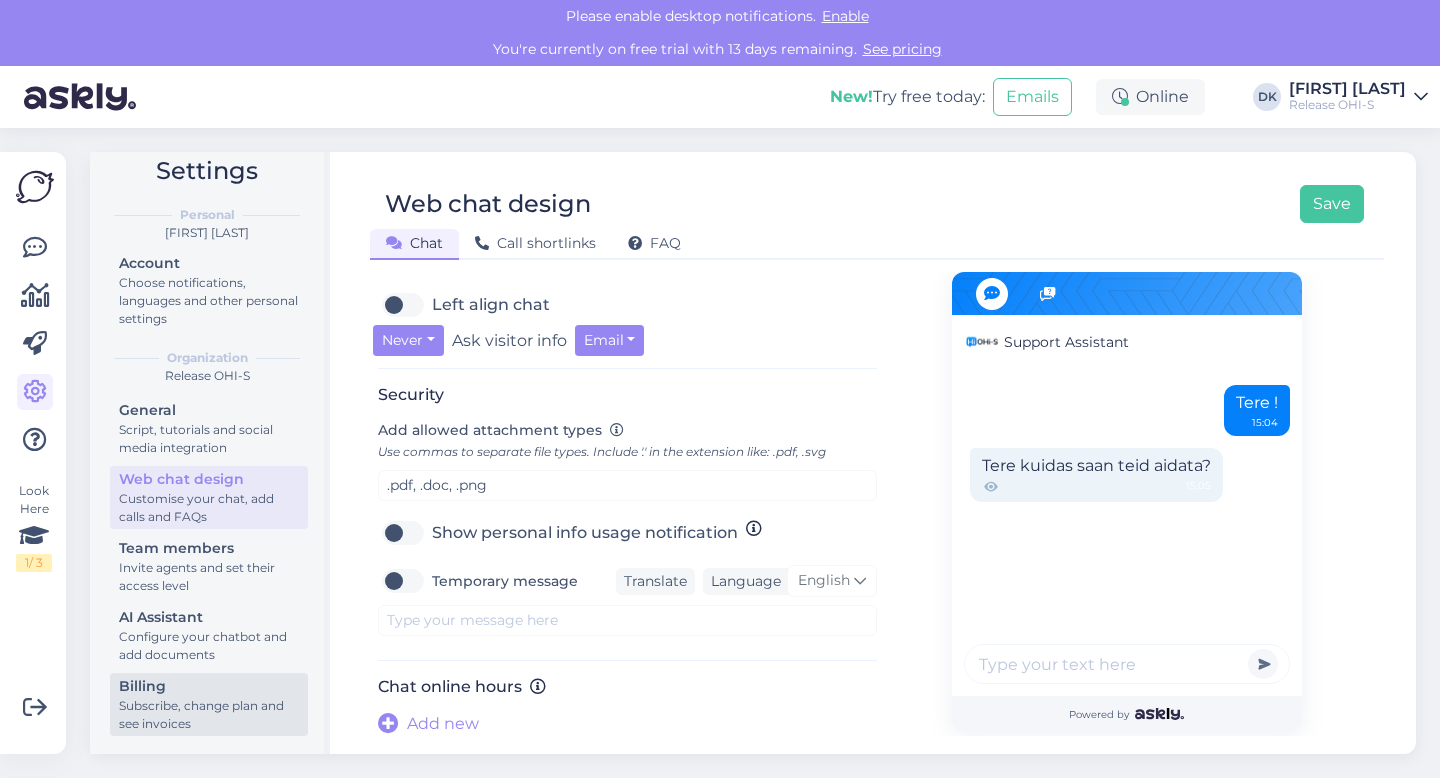 click on "Subscribe, change plan and see invoices" at bounding box center (209, 715) 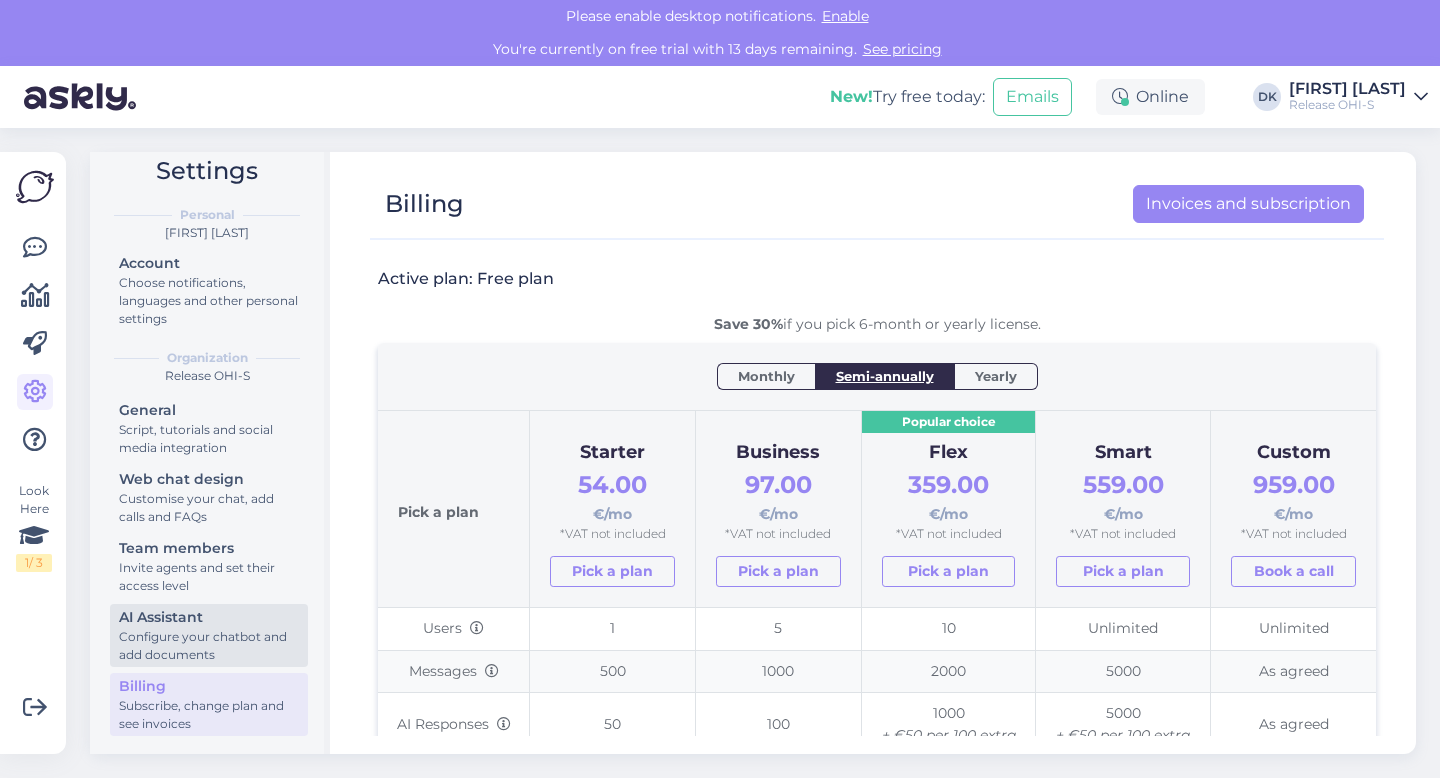 click on "AI Assistant" at bounding box center [209, 617] 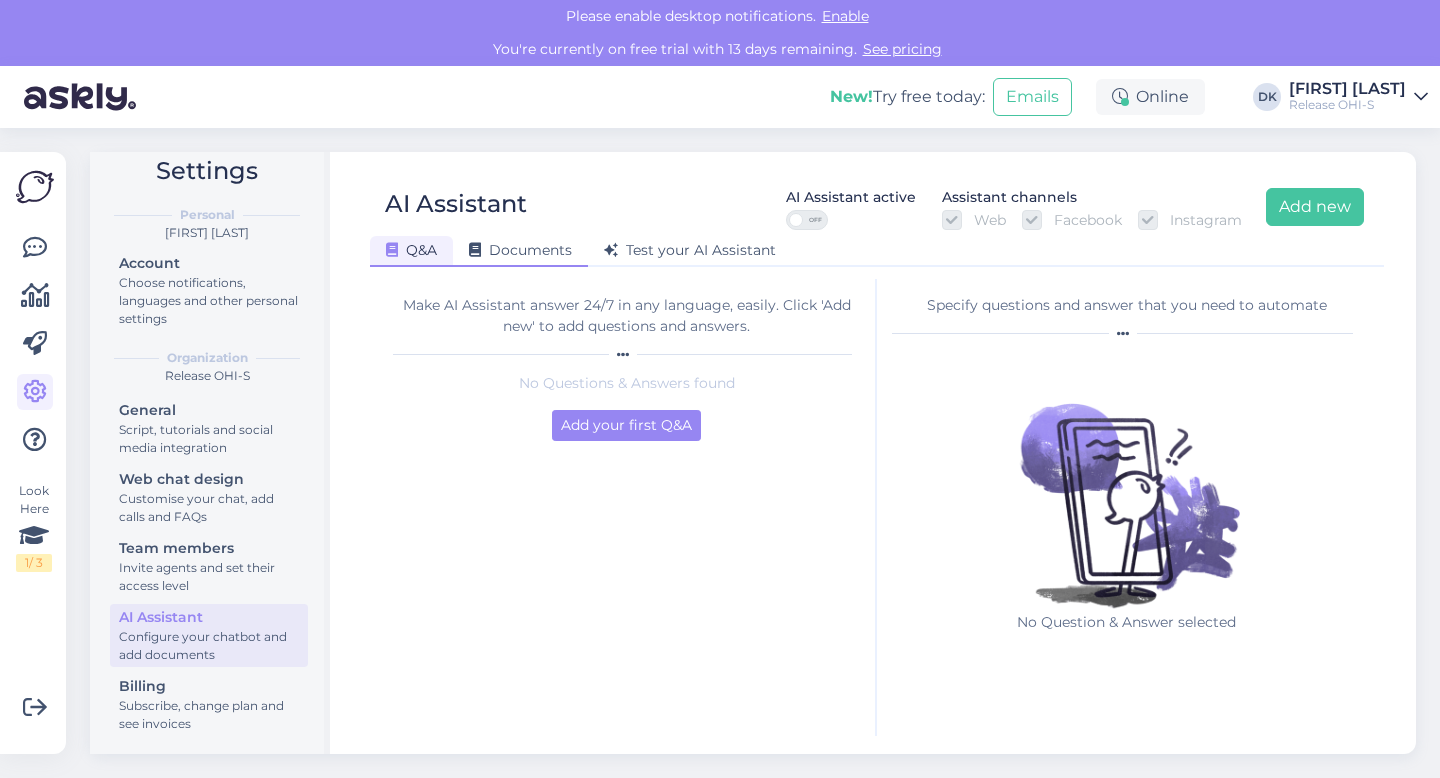 click on "Documents" at bounding box center (520, 251) 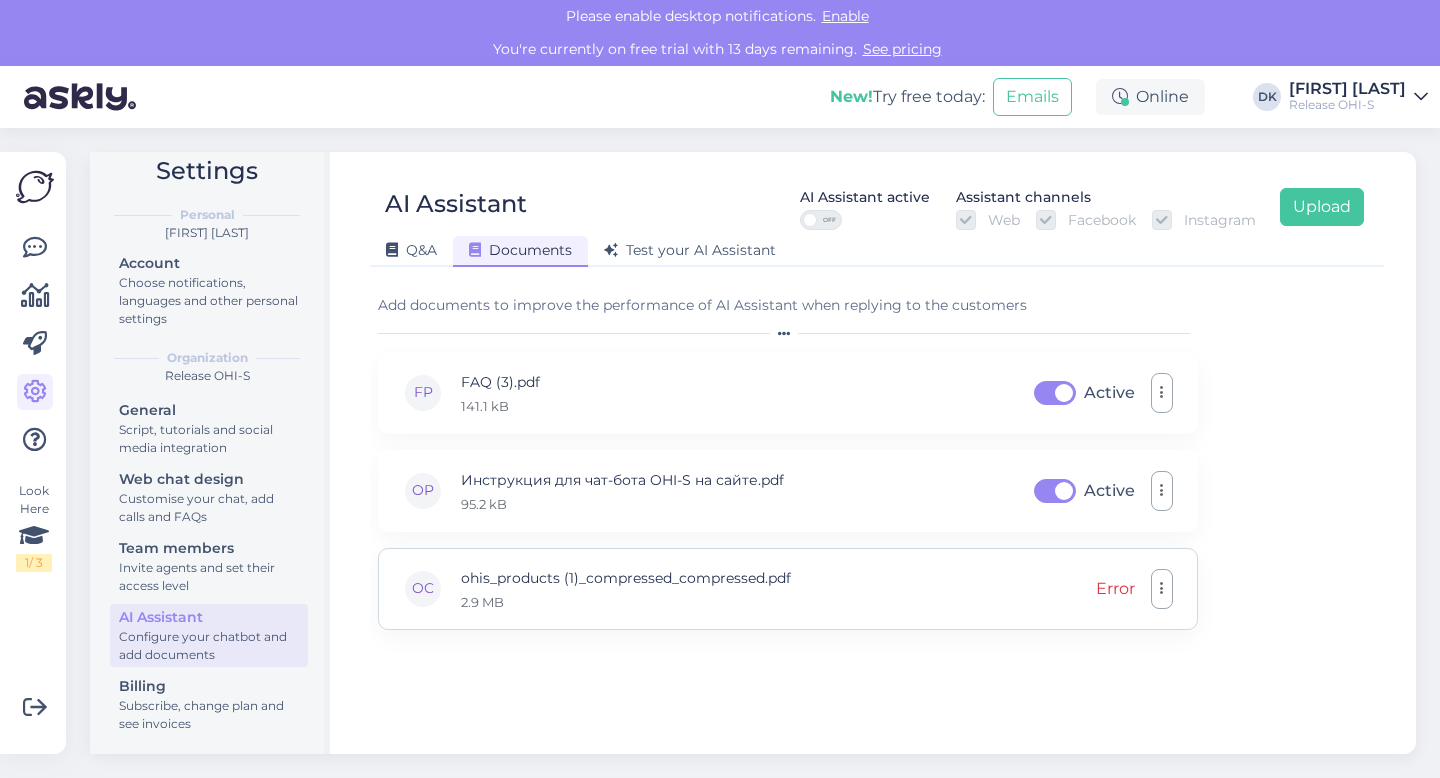 click on "Error" at bounding box center [1134, 589] 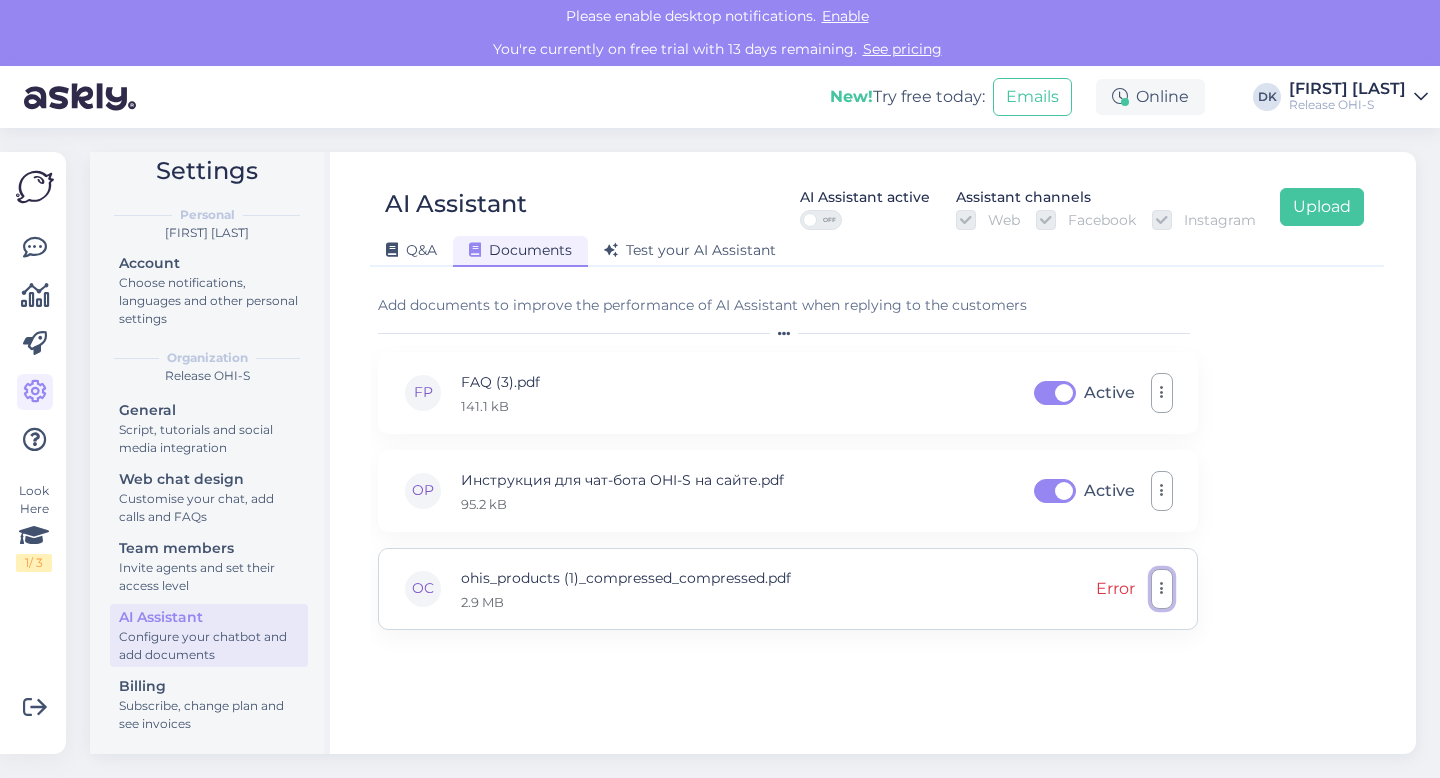 click at bounding box center [1162, 589] 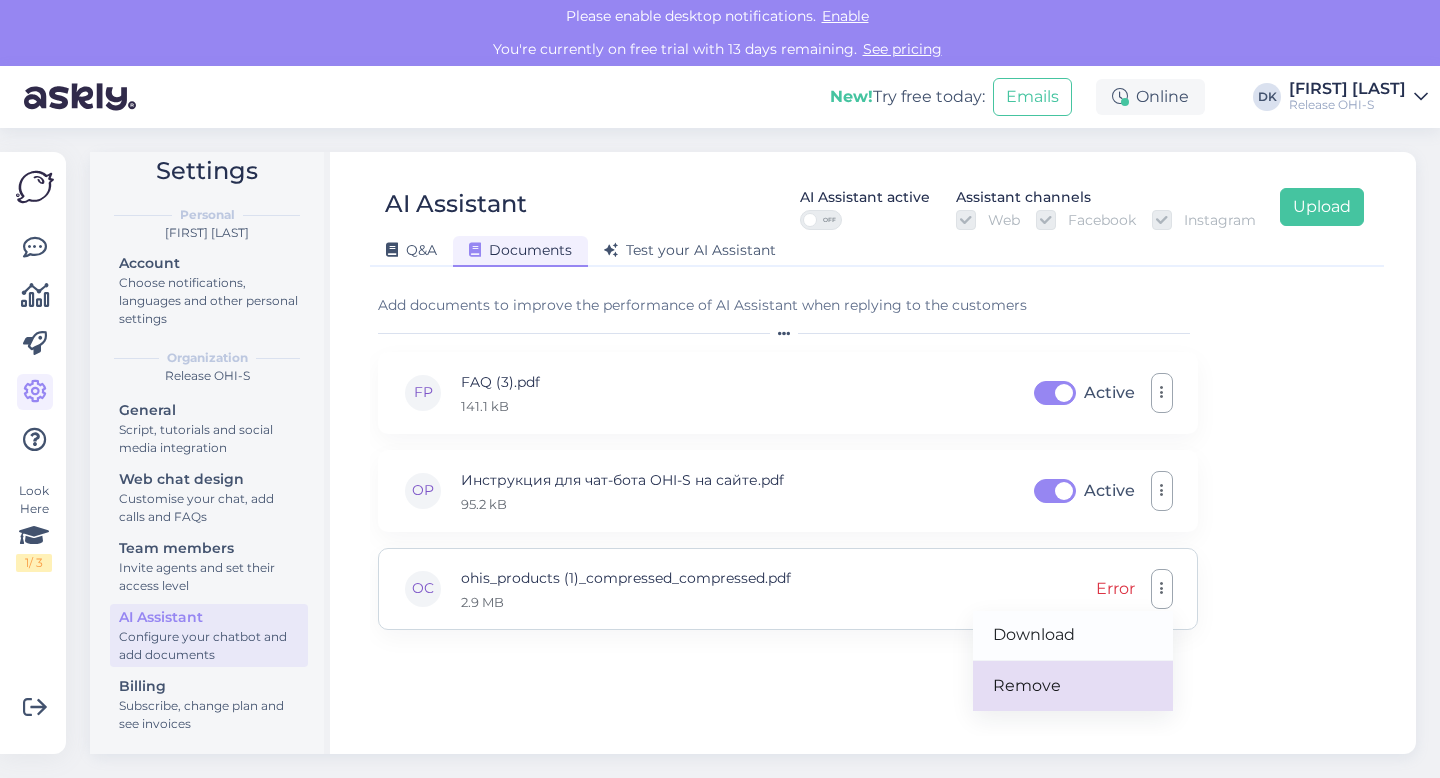 click on "Remove" at bounding box center (1073, 686) 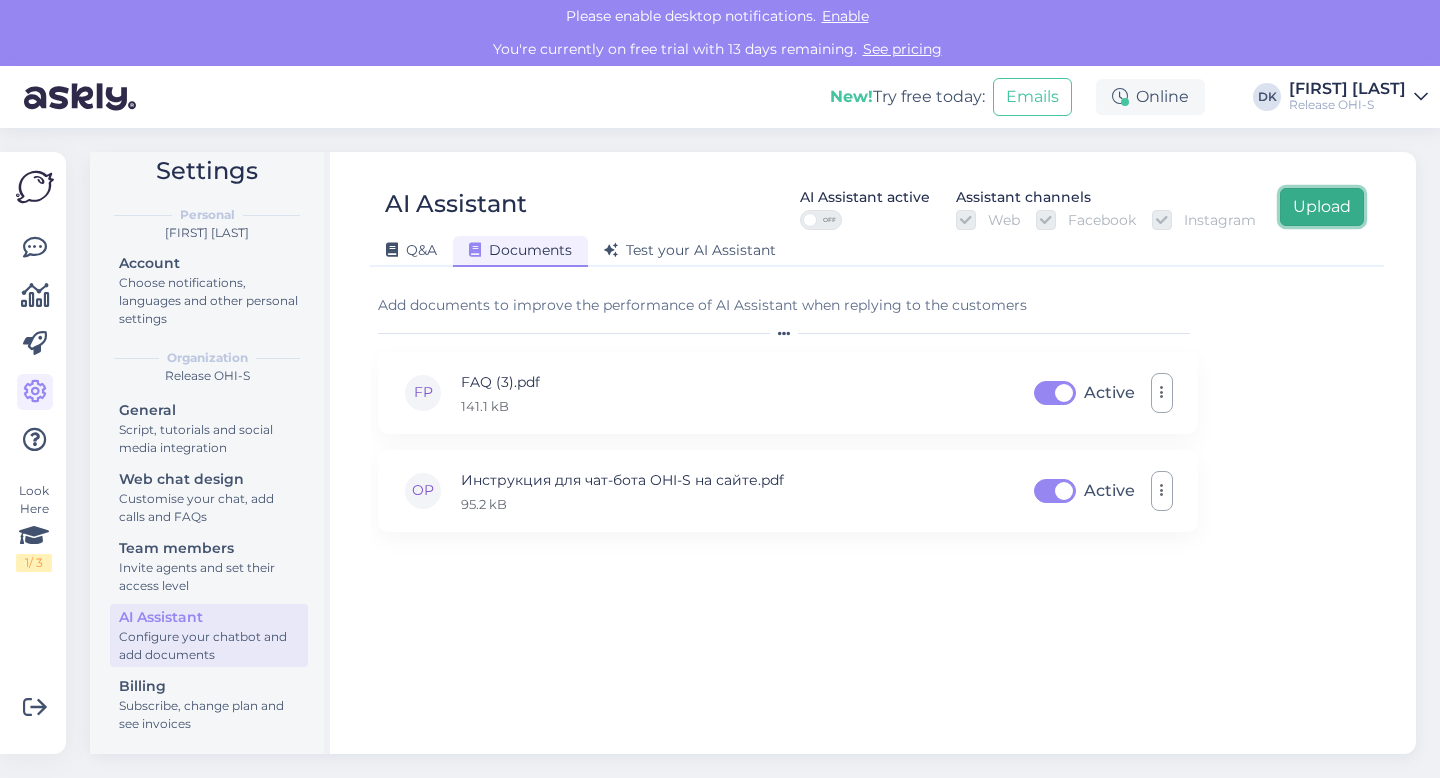 click on "Upload" at bounding box center [1322, 207] 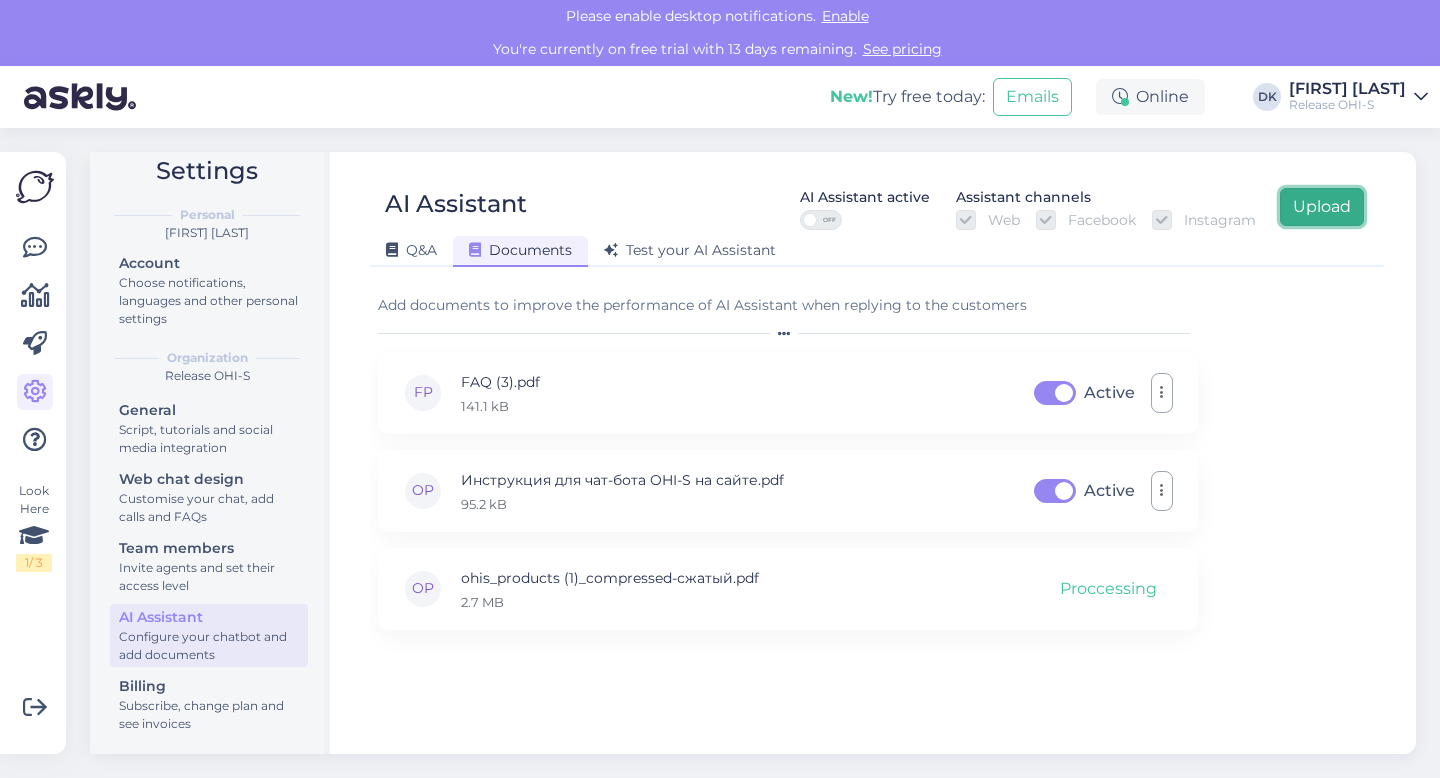 click on "Upload" at bounding box center (1322, 207) 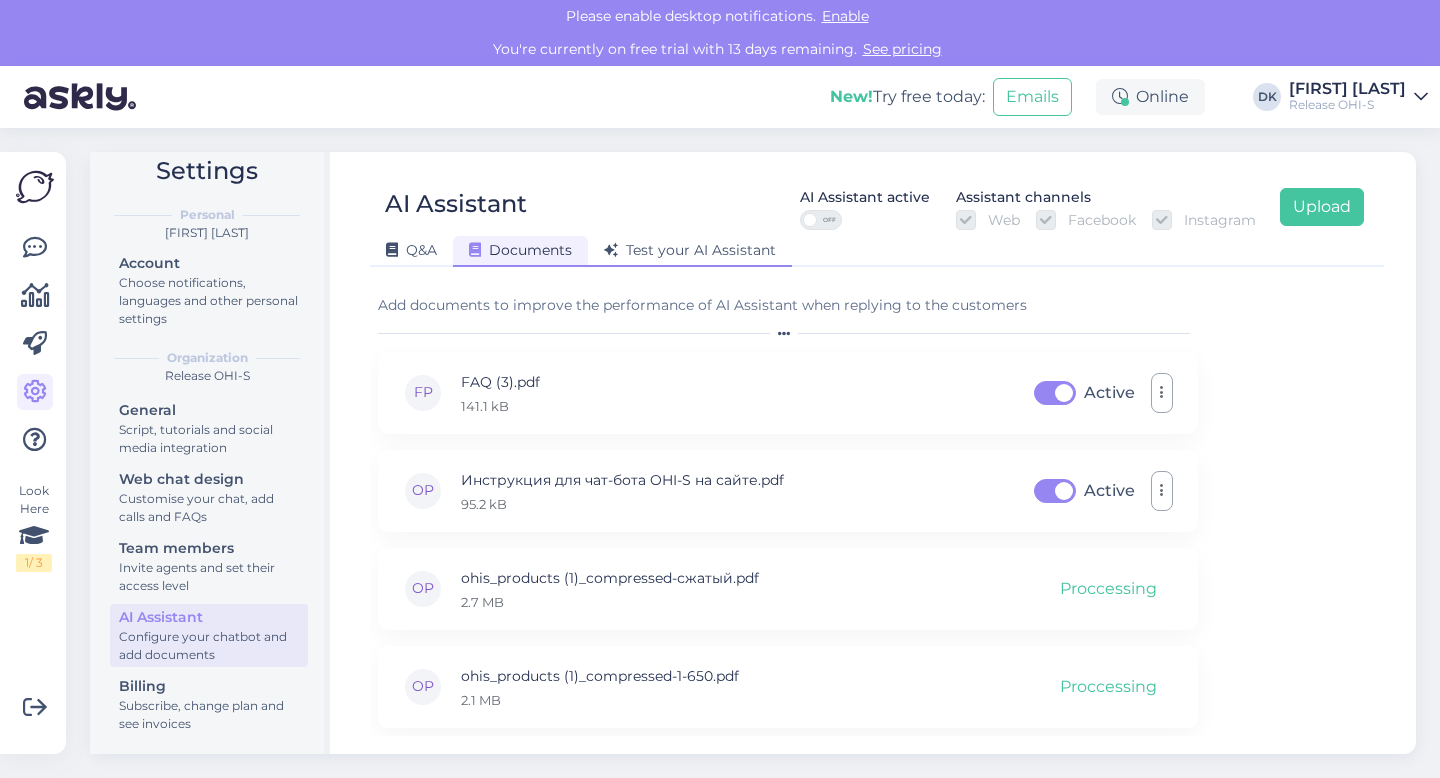 click on "Test your AI Assistant" at bounding box center (690, 250) 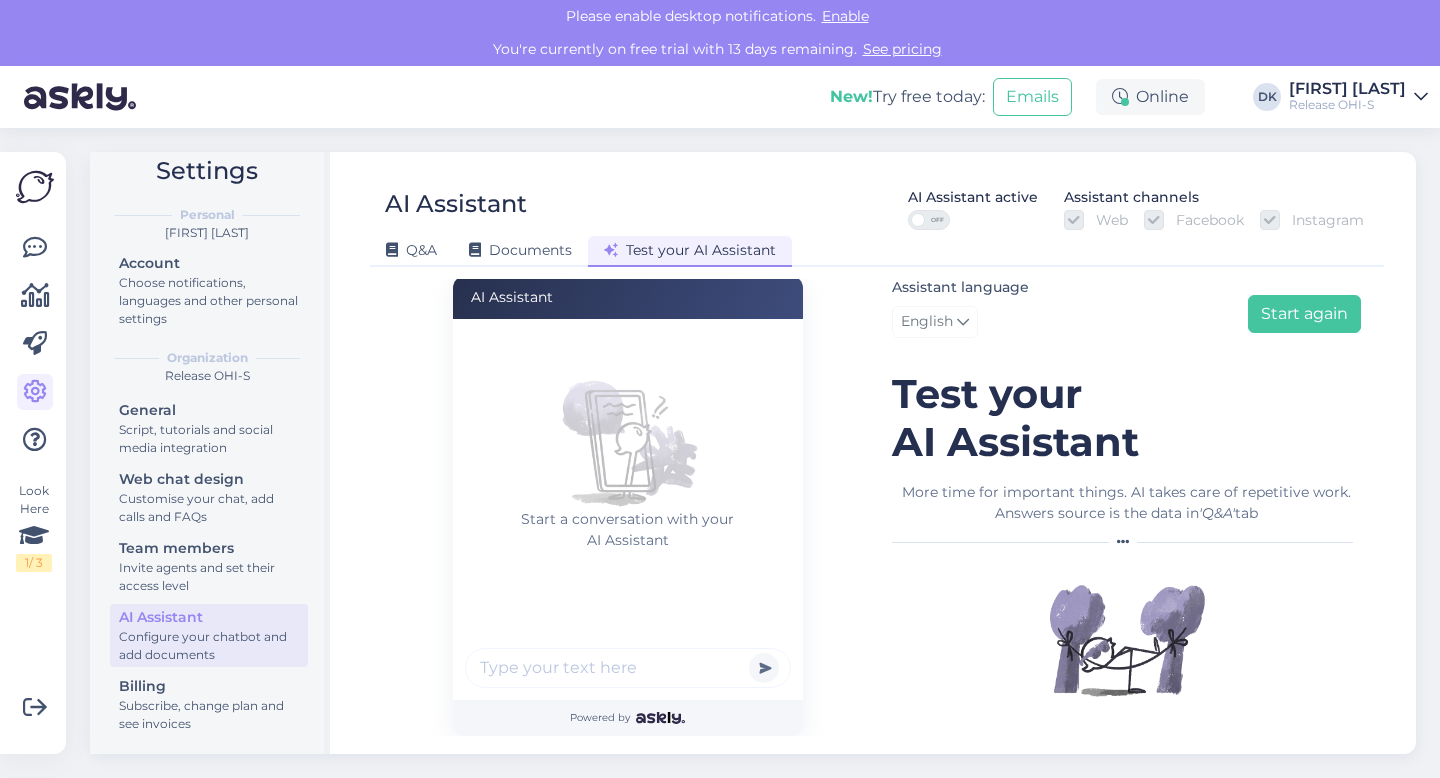 click at bounding box center [628, 668] 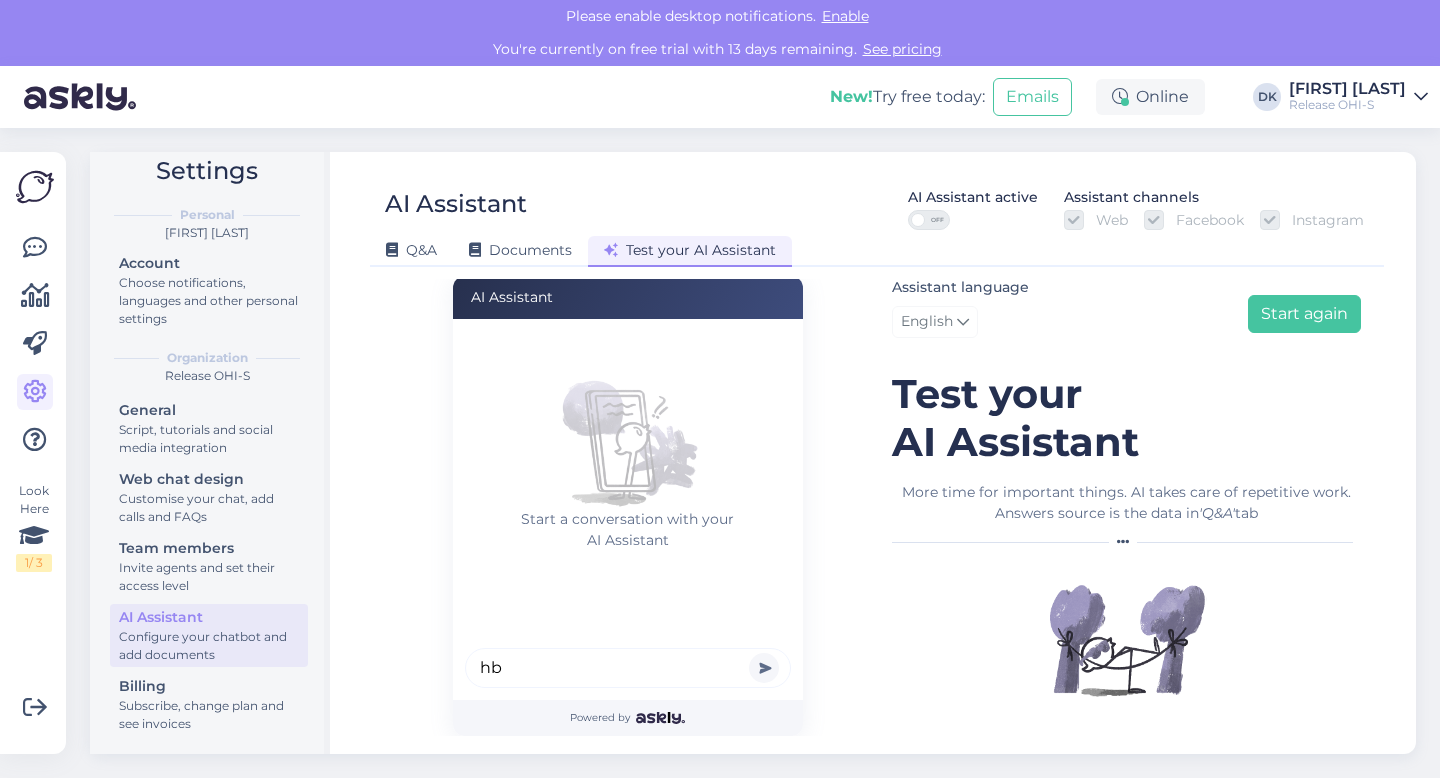 type on "hb" 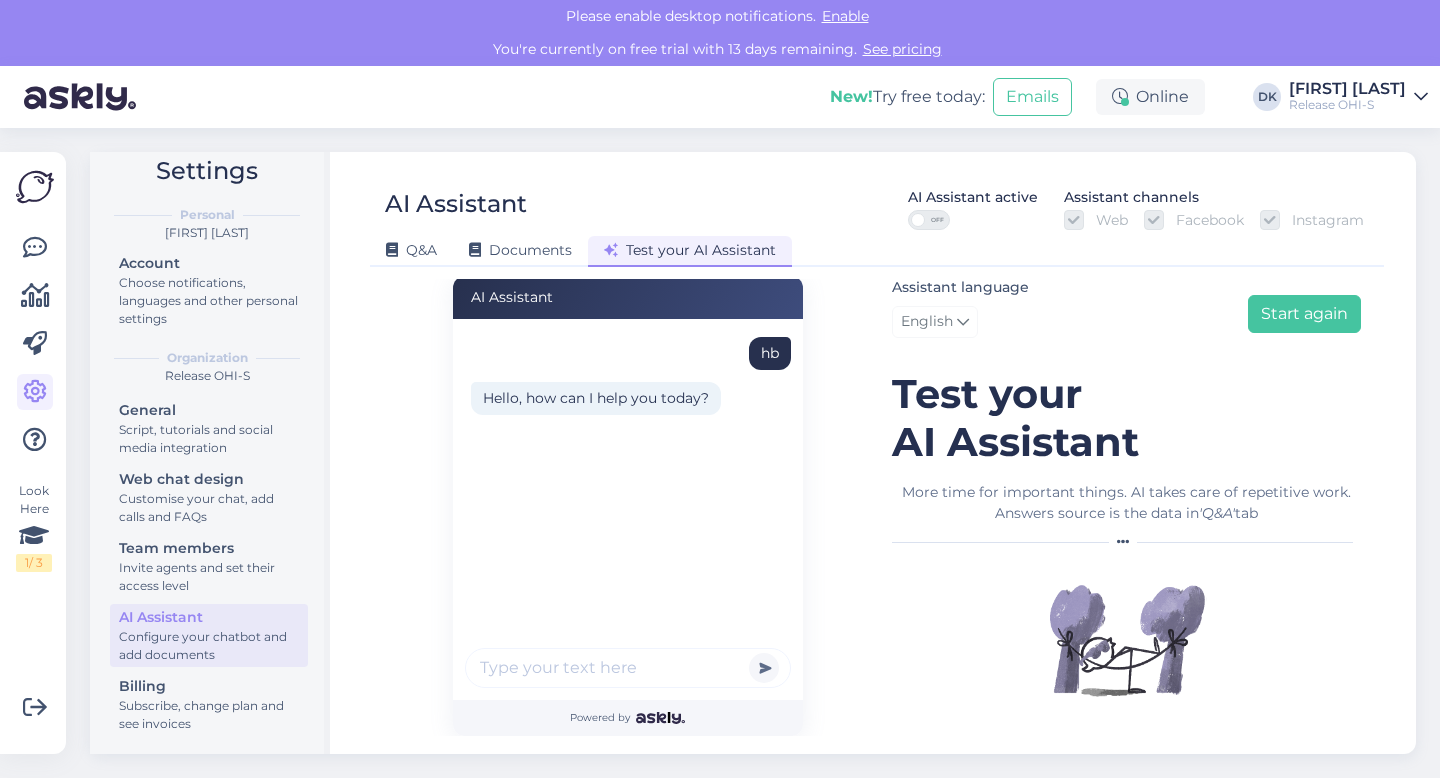 scroll, scrollTop: 11, scrollLeft: 0, axis: vertical 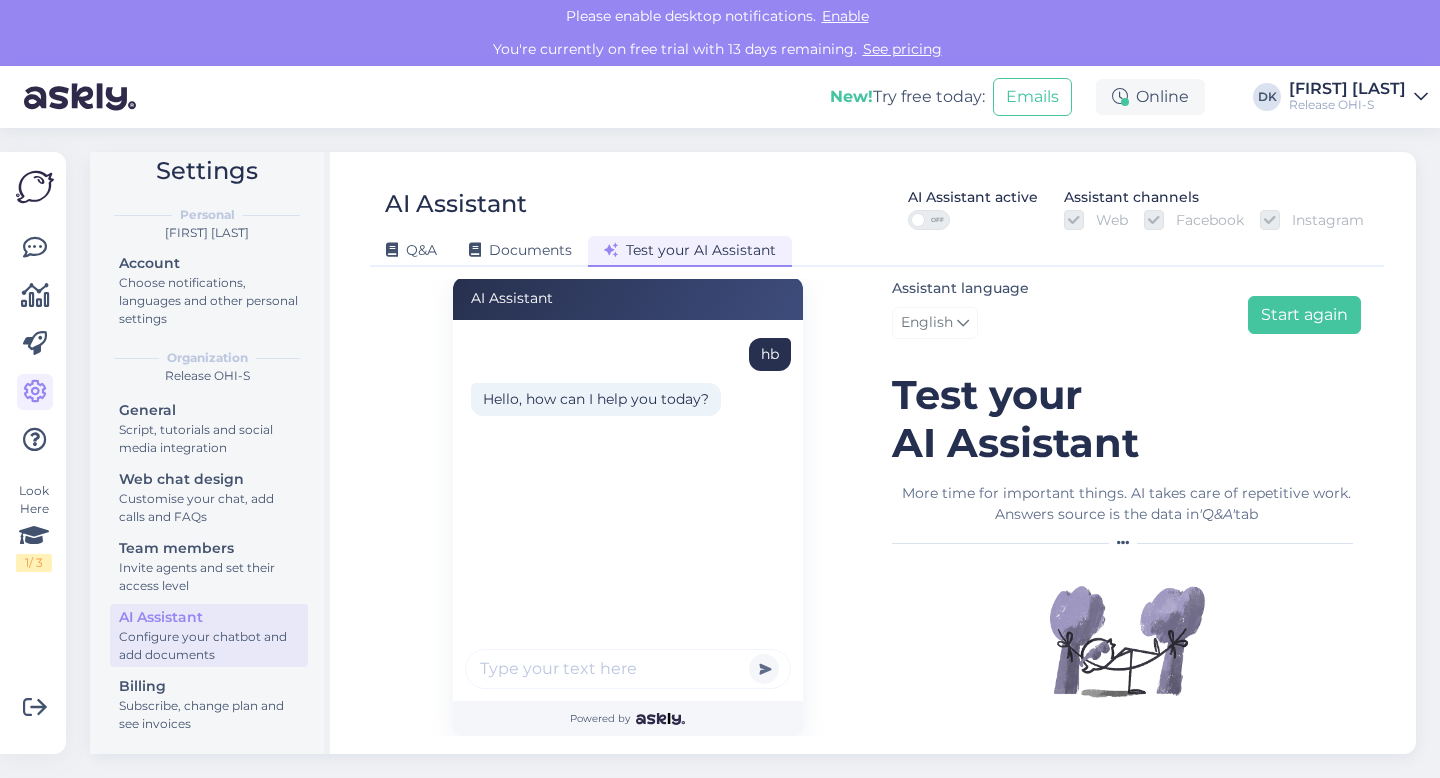 click on "AI Assistant hb Hello, how can I help you today? Powered by" at bounding box center [627, 506] 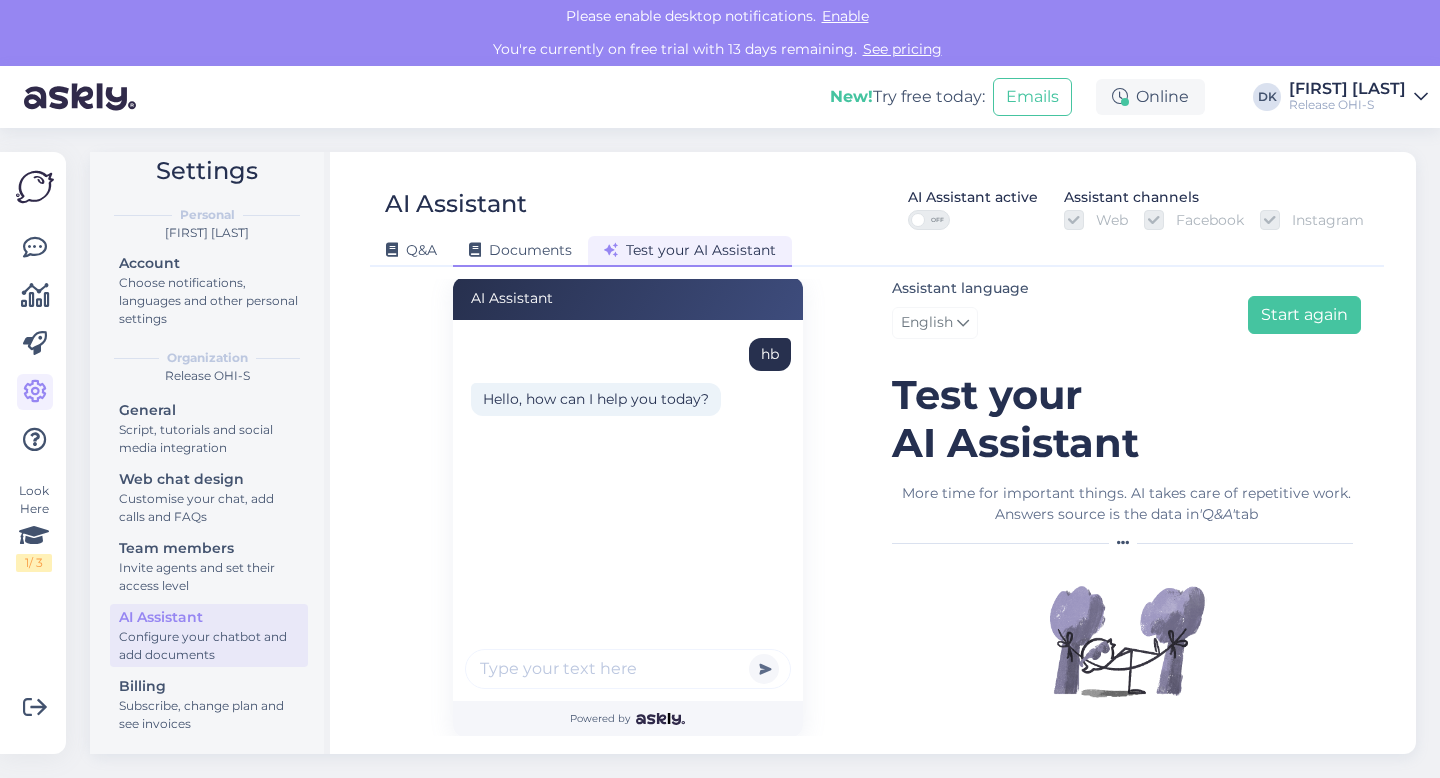 click on "Documents" at bounding box center [520, 251] 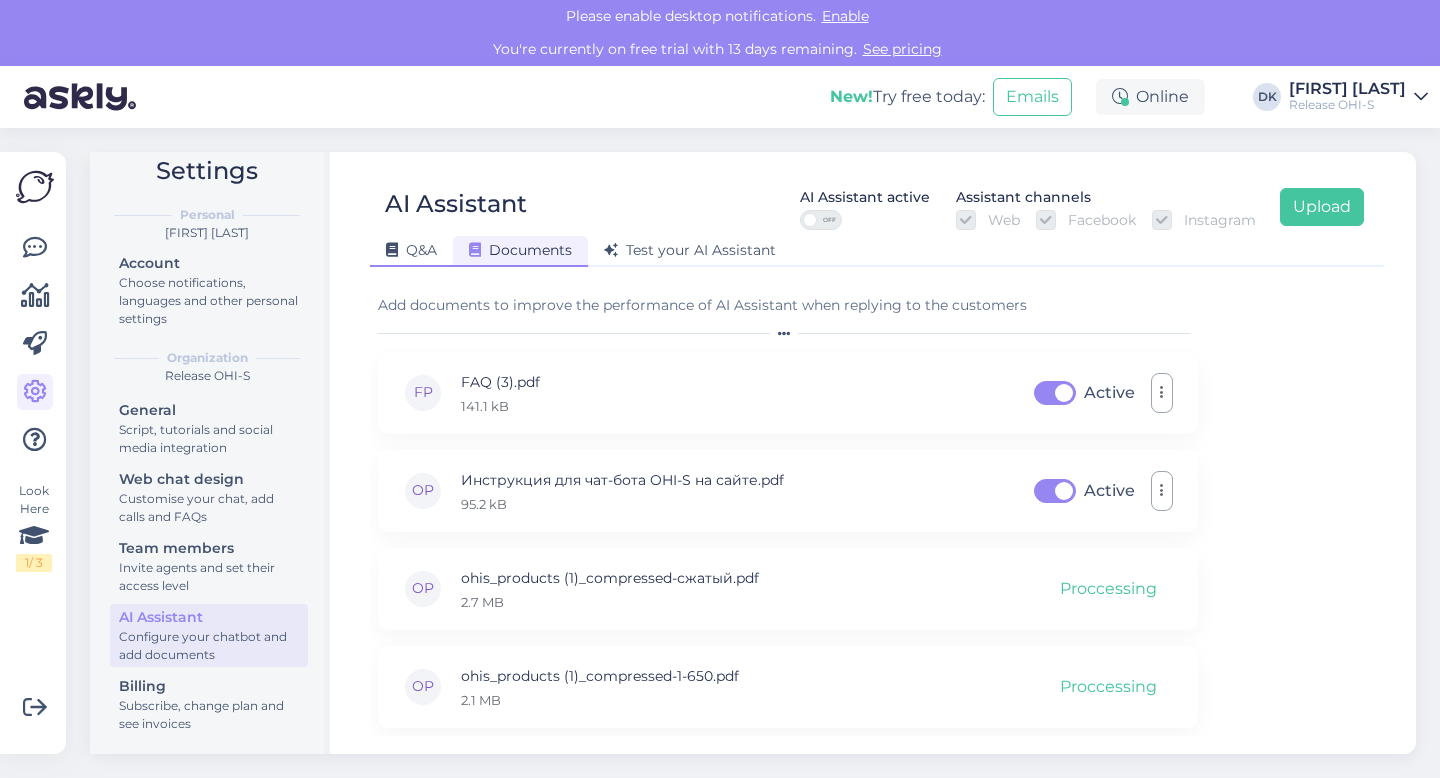 click on "Q&A" at bounding box center (411, 250) 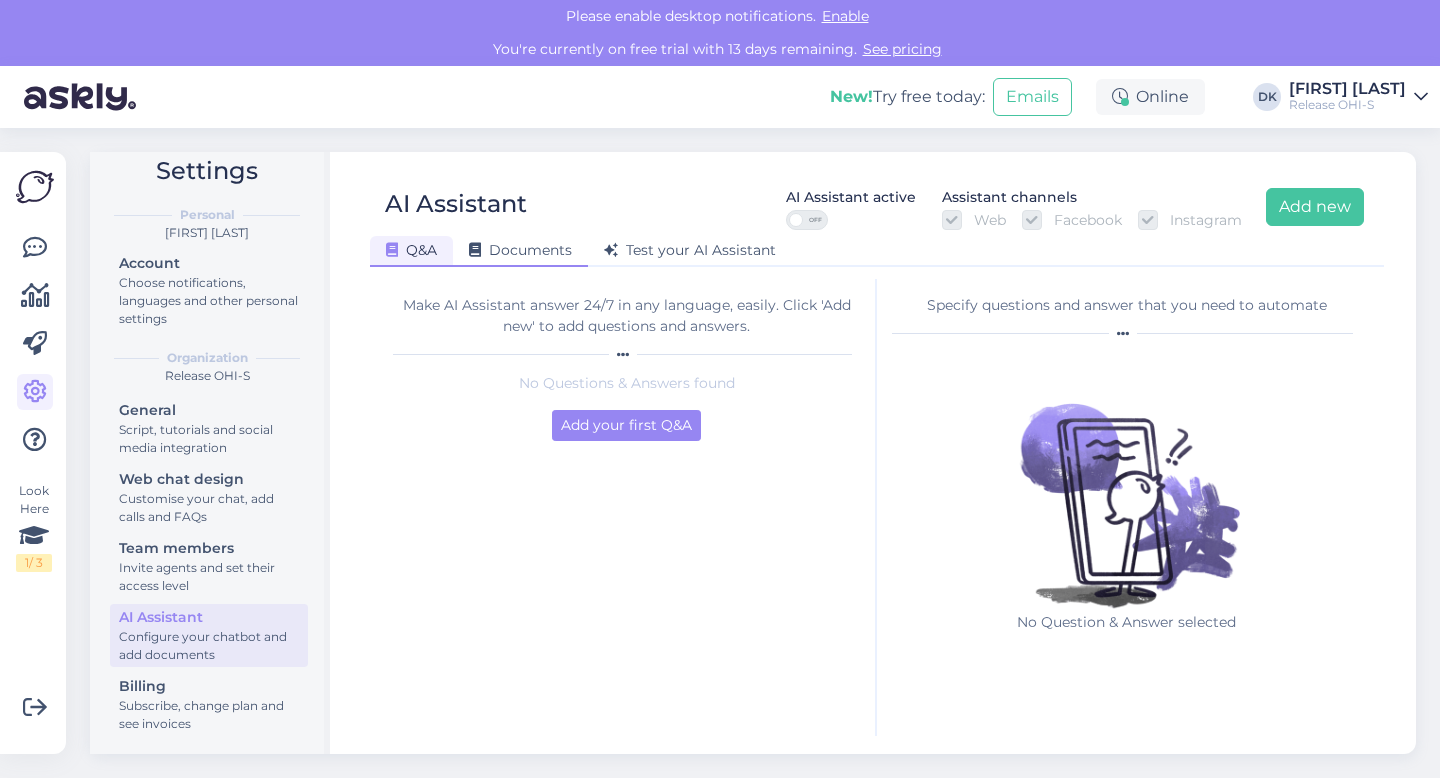 click on "Documents" at bounding box center (520, 251) 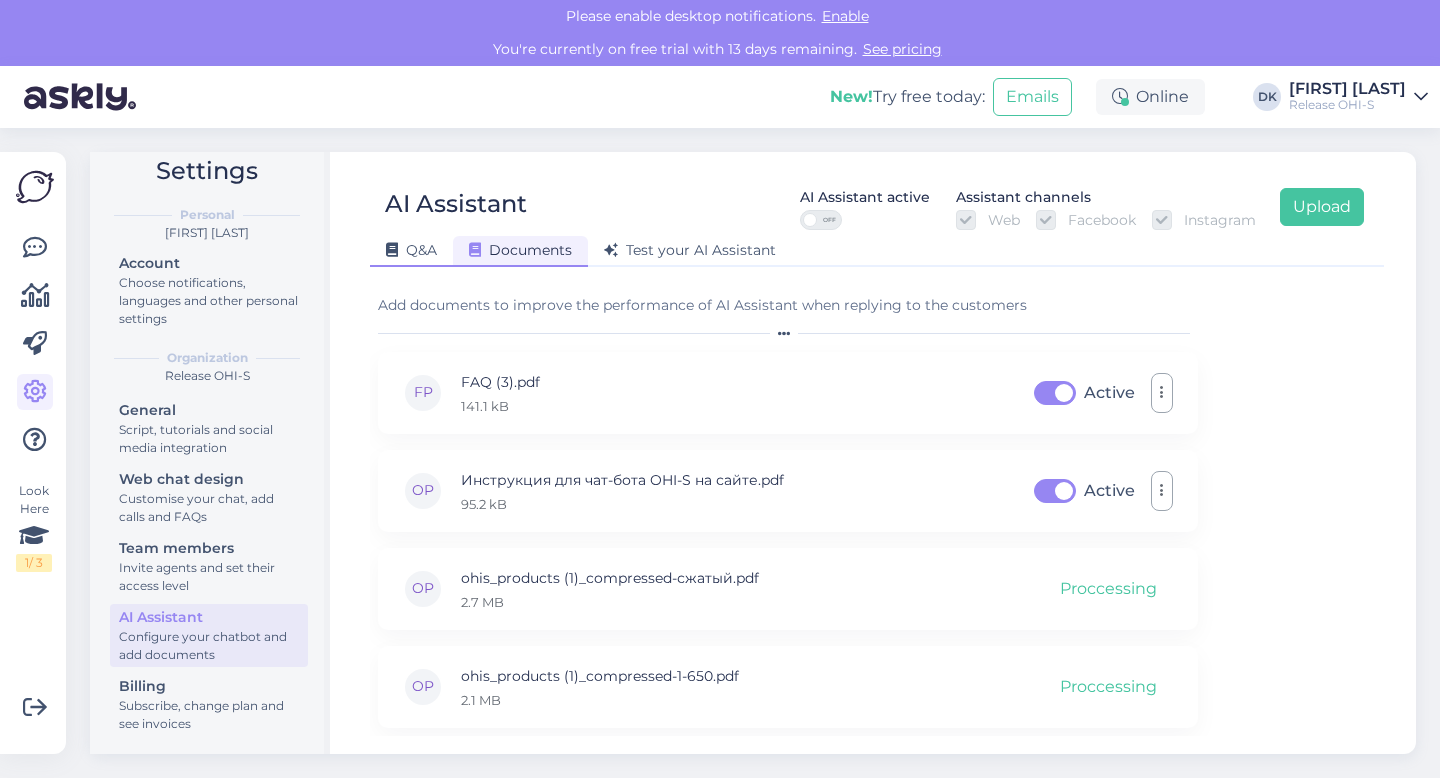 click on "Q&A" at bounding box center [411, 251] 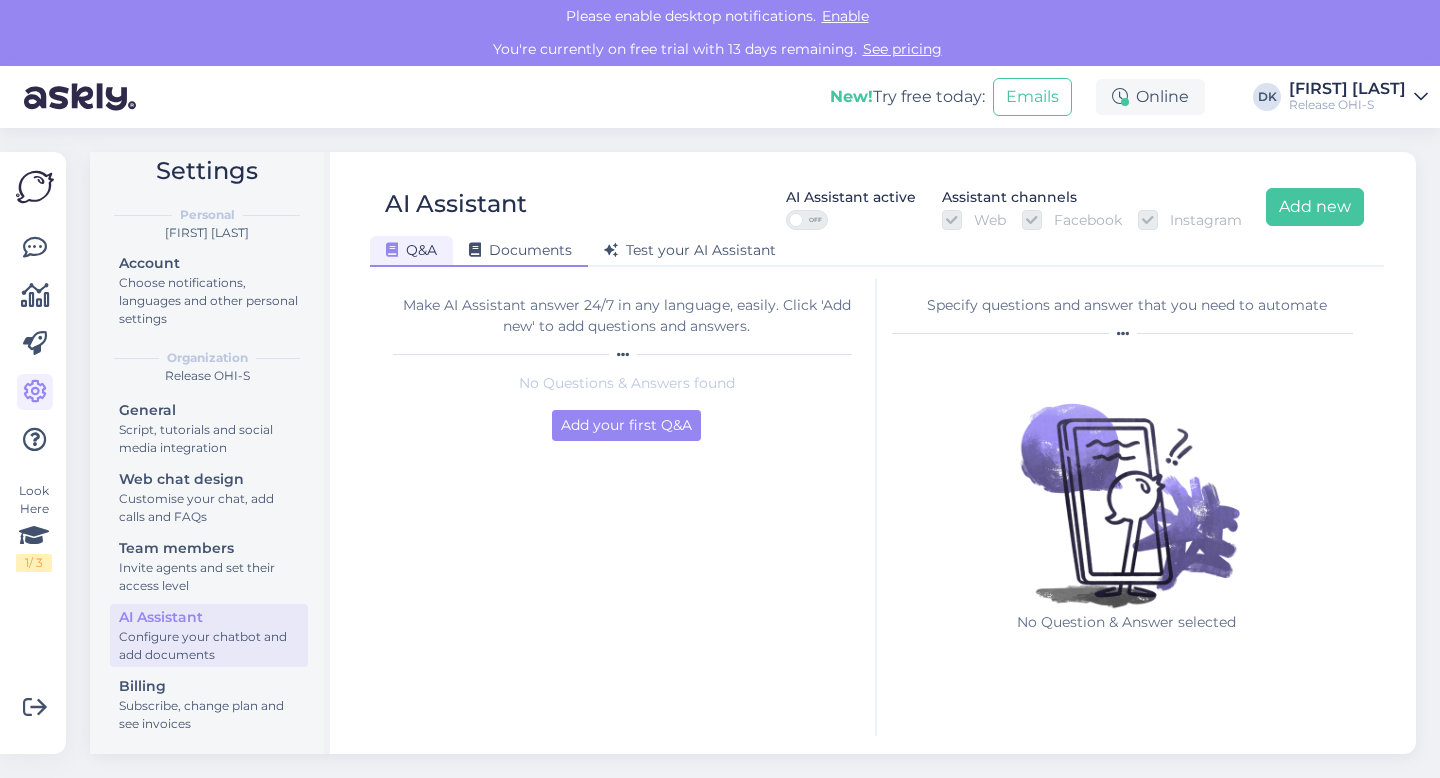 click on "Documents" at bounding box center (520, 250) 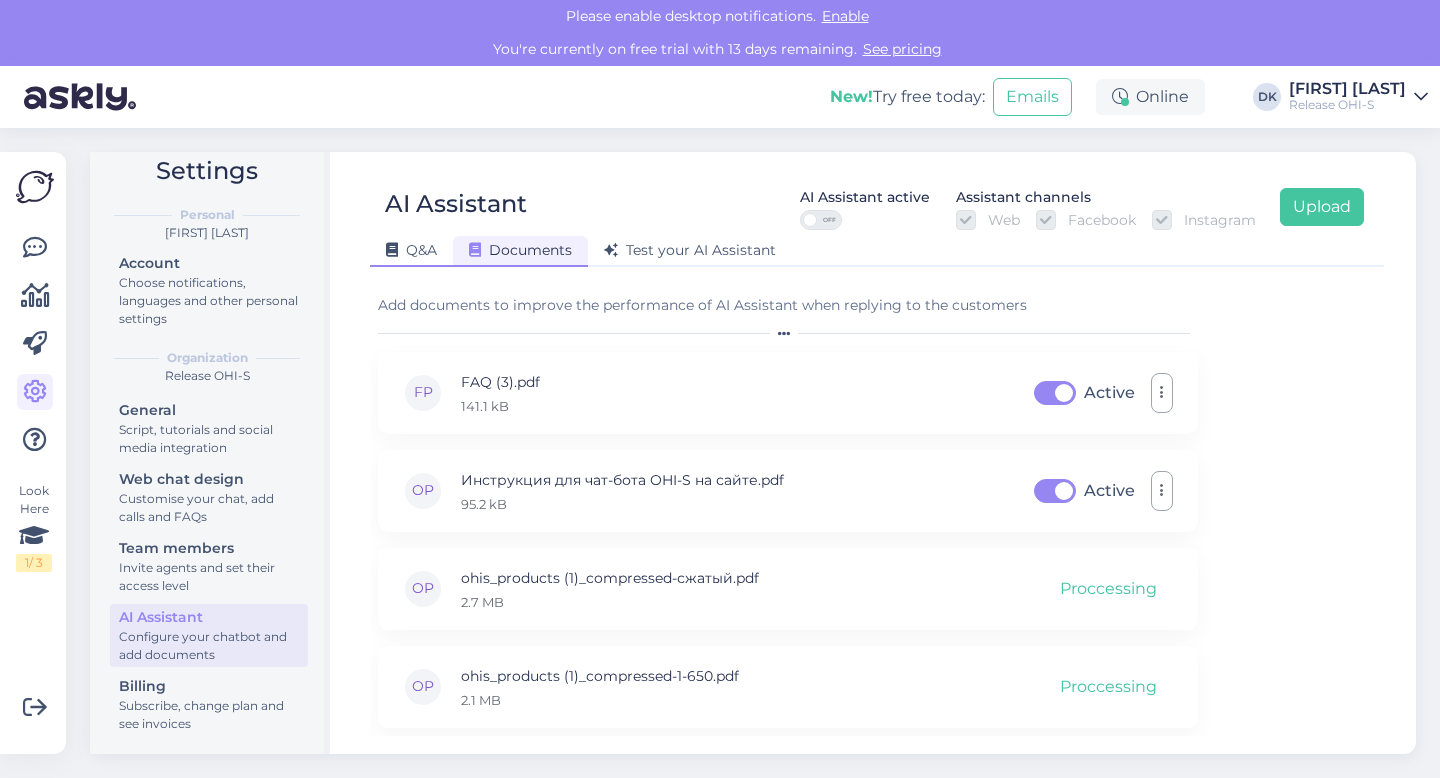 click on "Q&A" at bounding box center [411, 251] 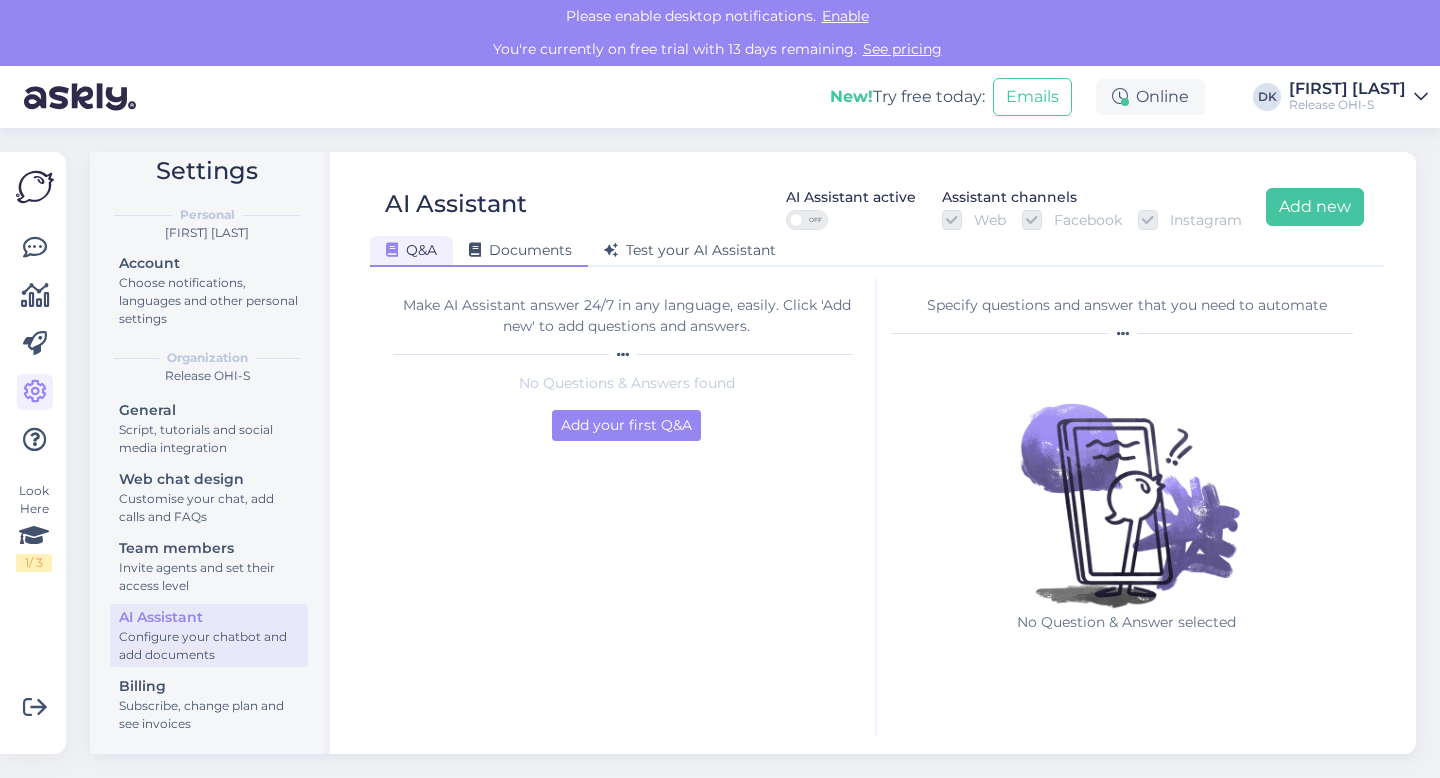 click on "Documents" at bounding box center [520, 251] 